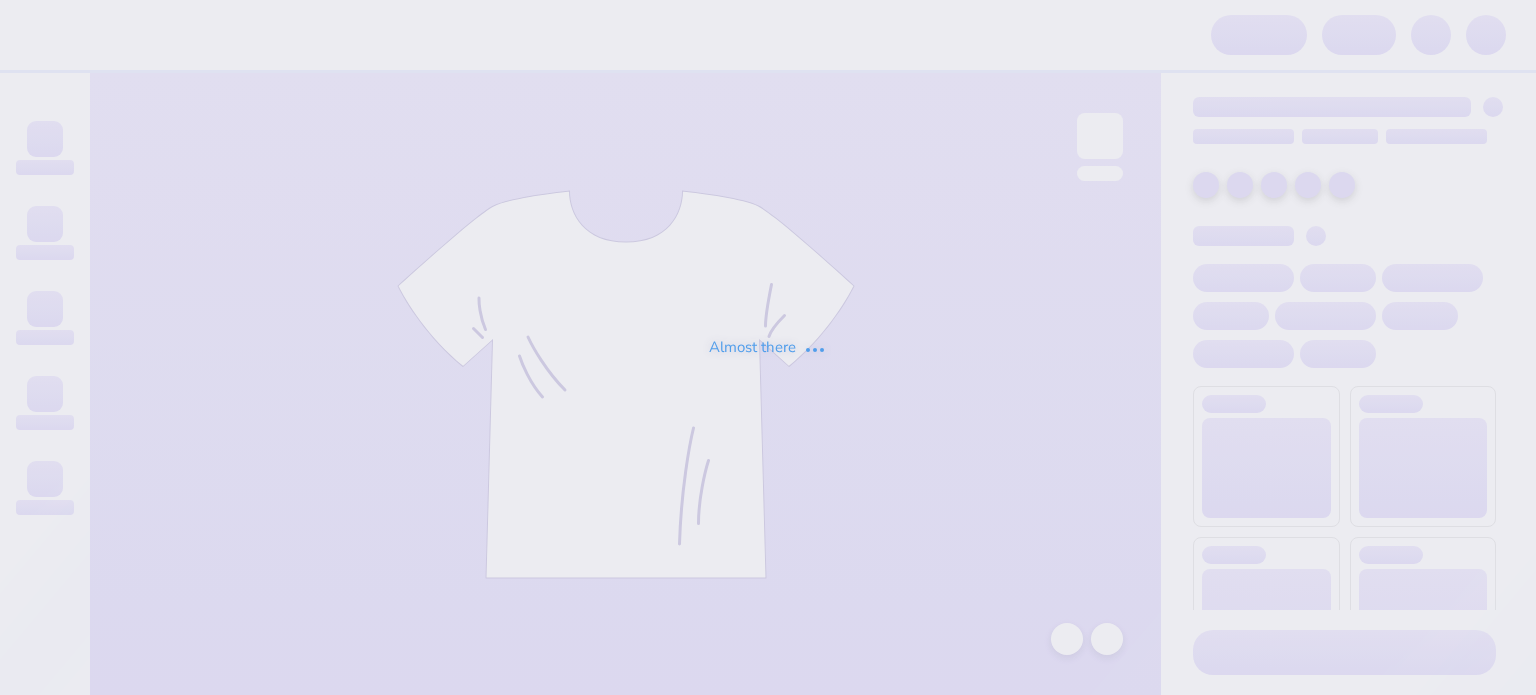 scroll, scrollTop: 0, scrollLeft: 0, axis: both 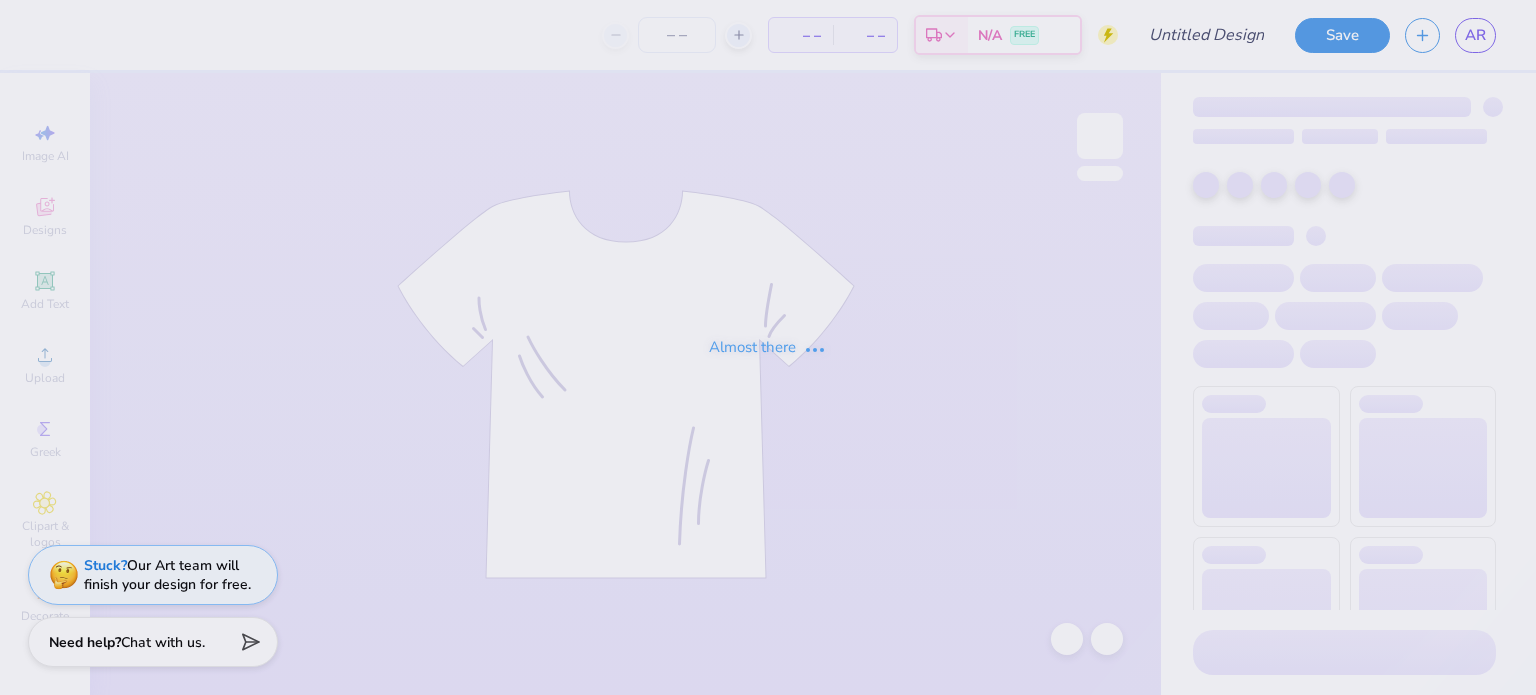 type on "Fall '25 Ideas" 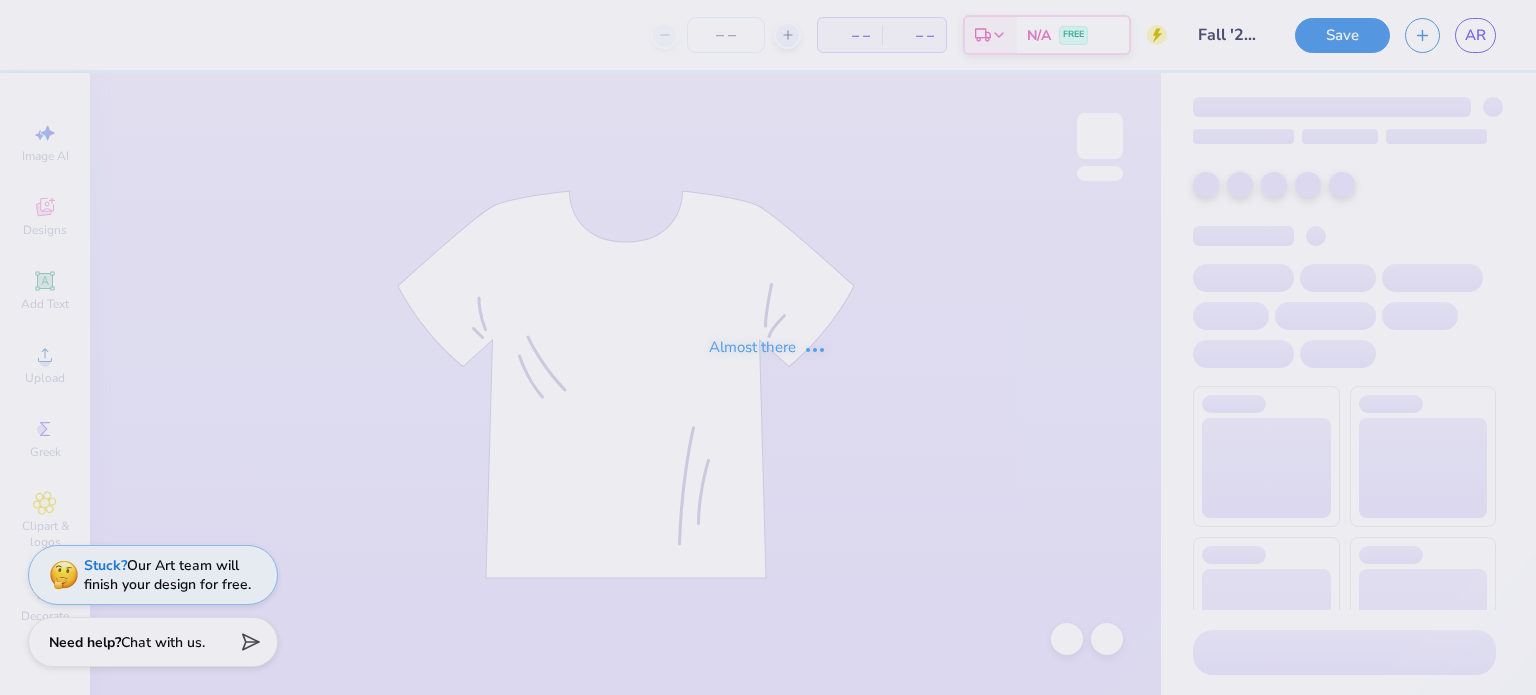 type on "45" 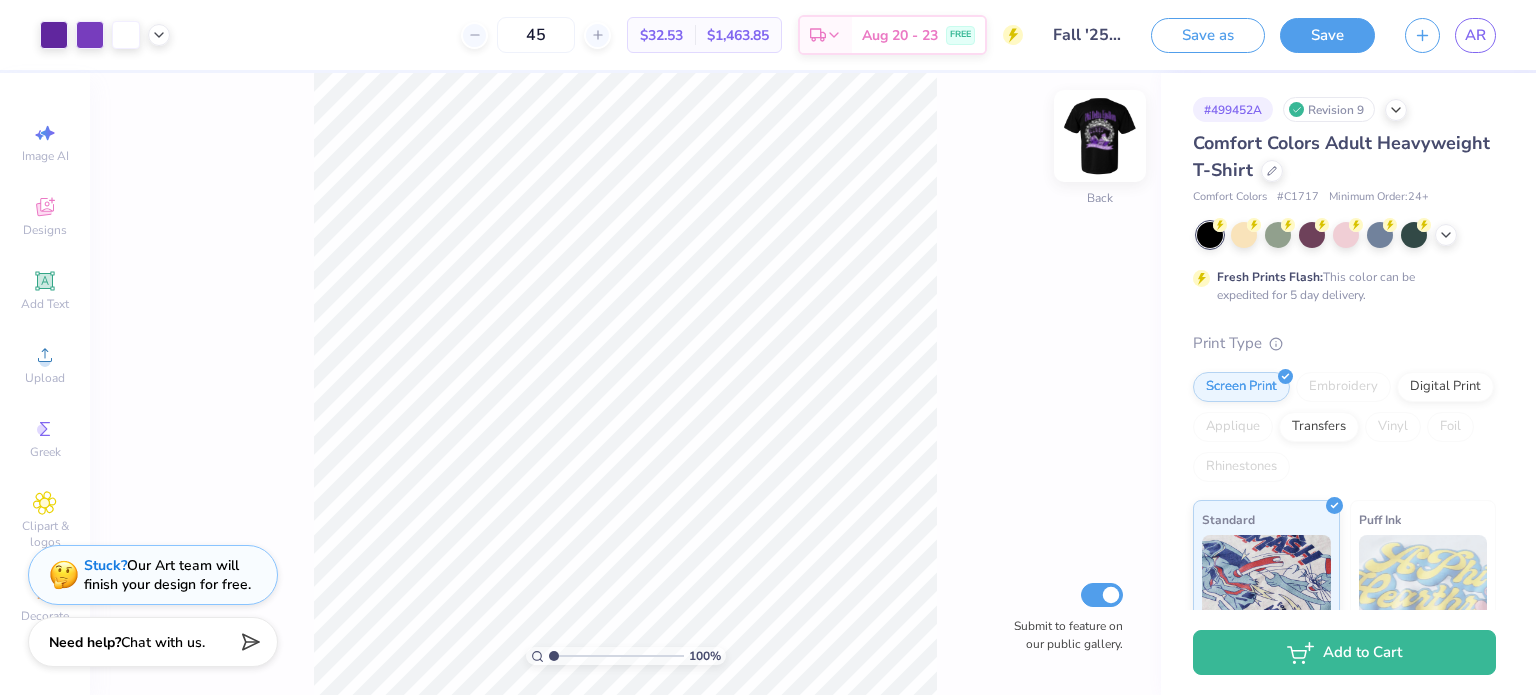 click at bounding box center (1100, 136) 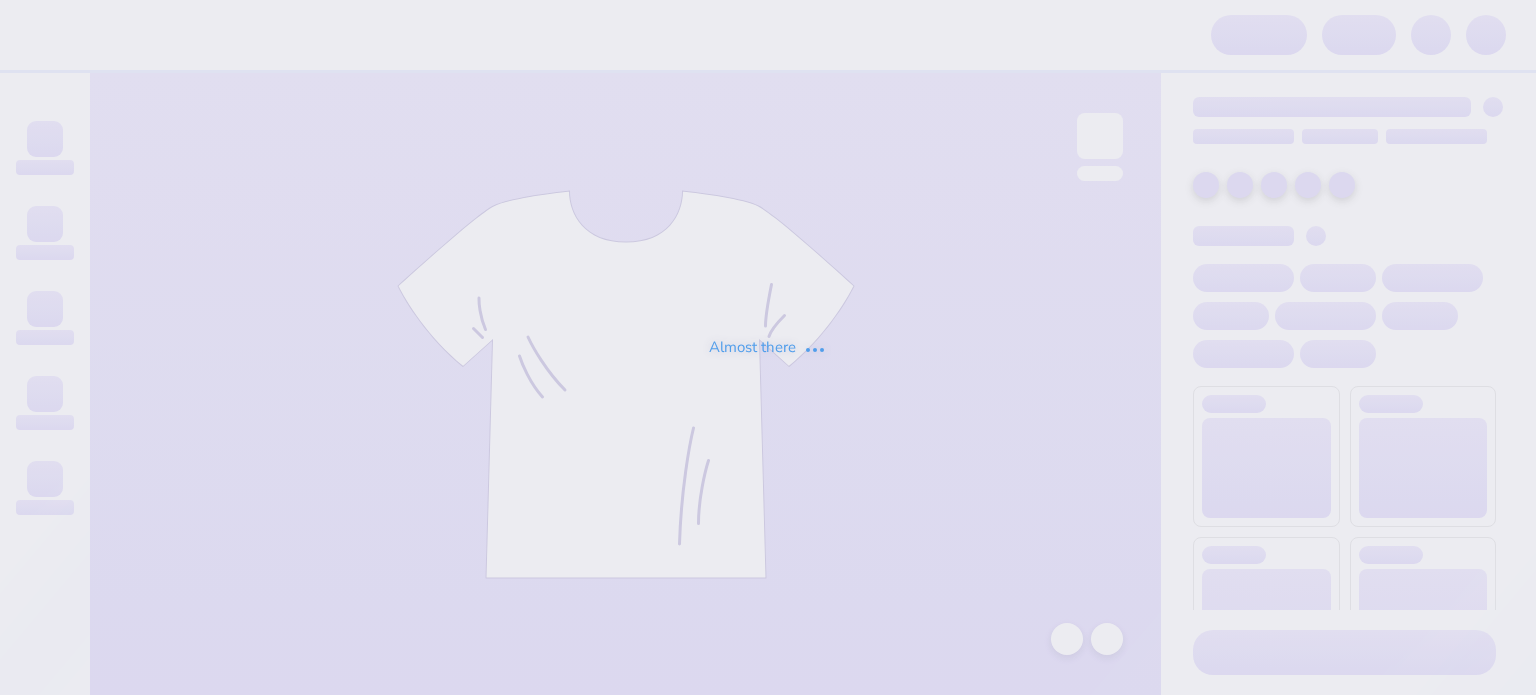 scroll, scrollTop: 0, scrollLeft: 0, axis: both 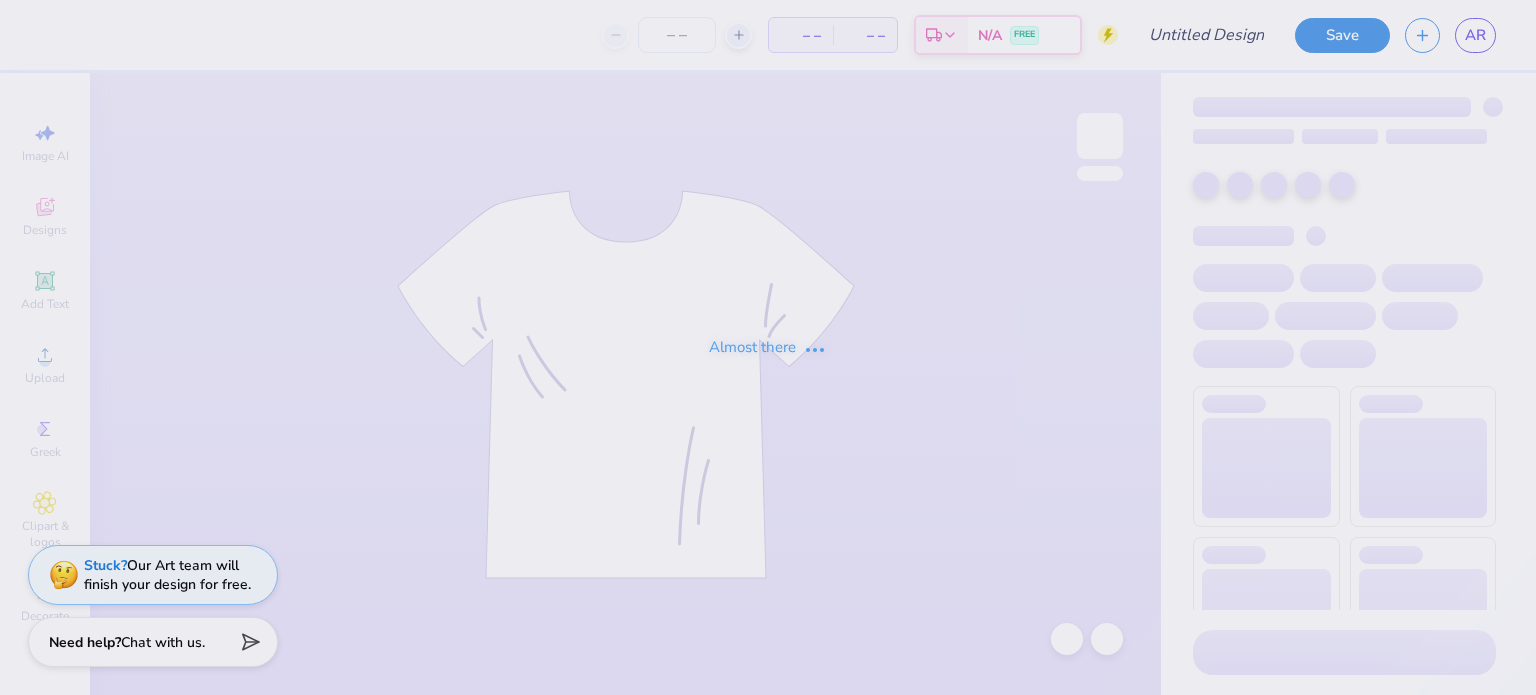 type on "Fall '25 Ideas" 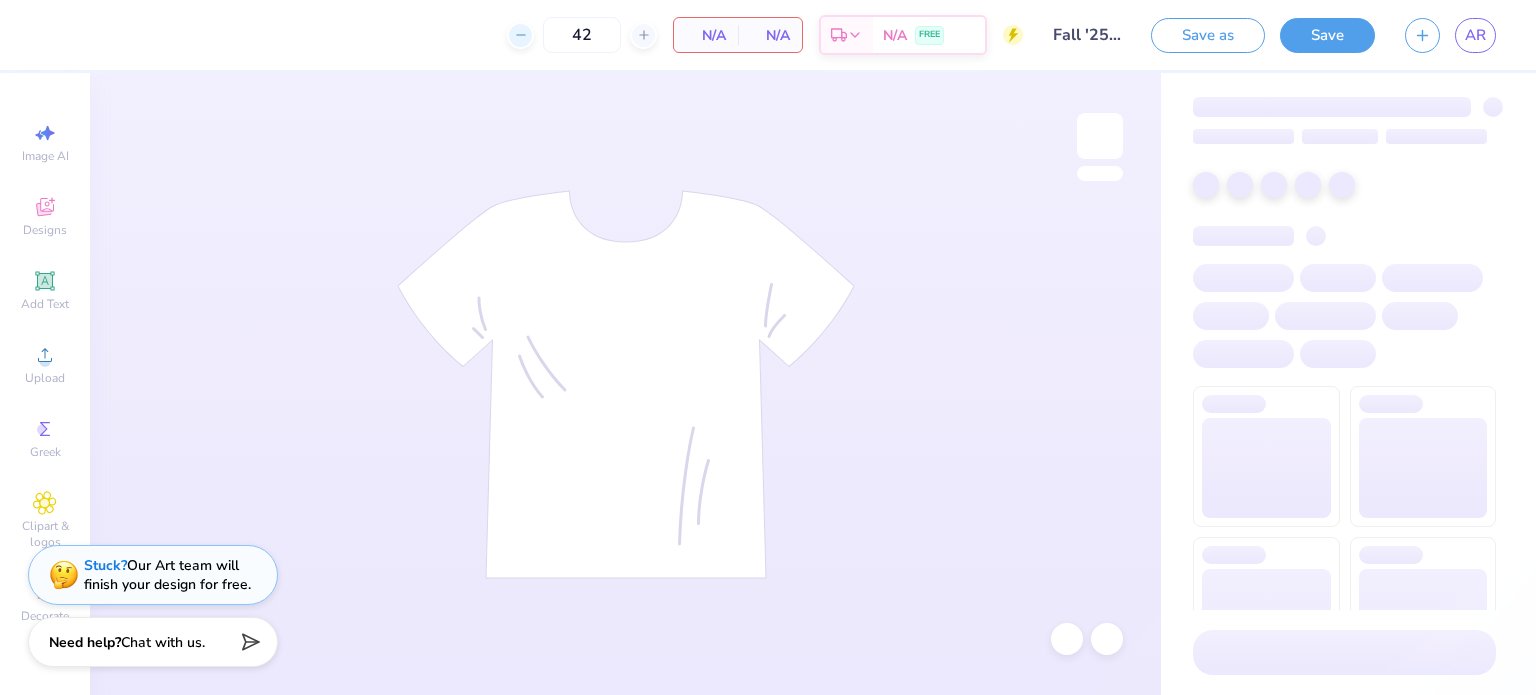 click at bounding box center [520, 35] 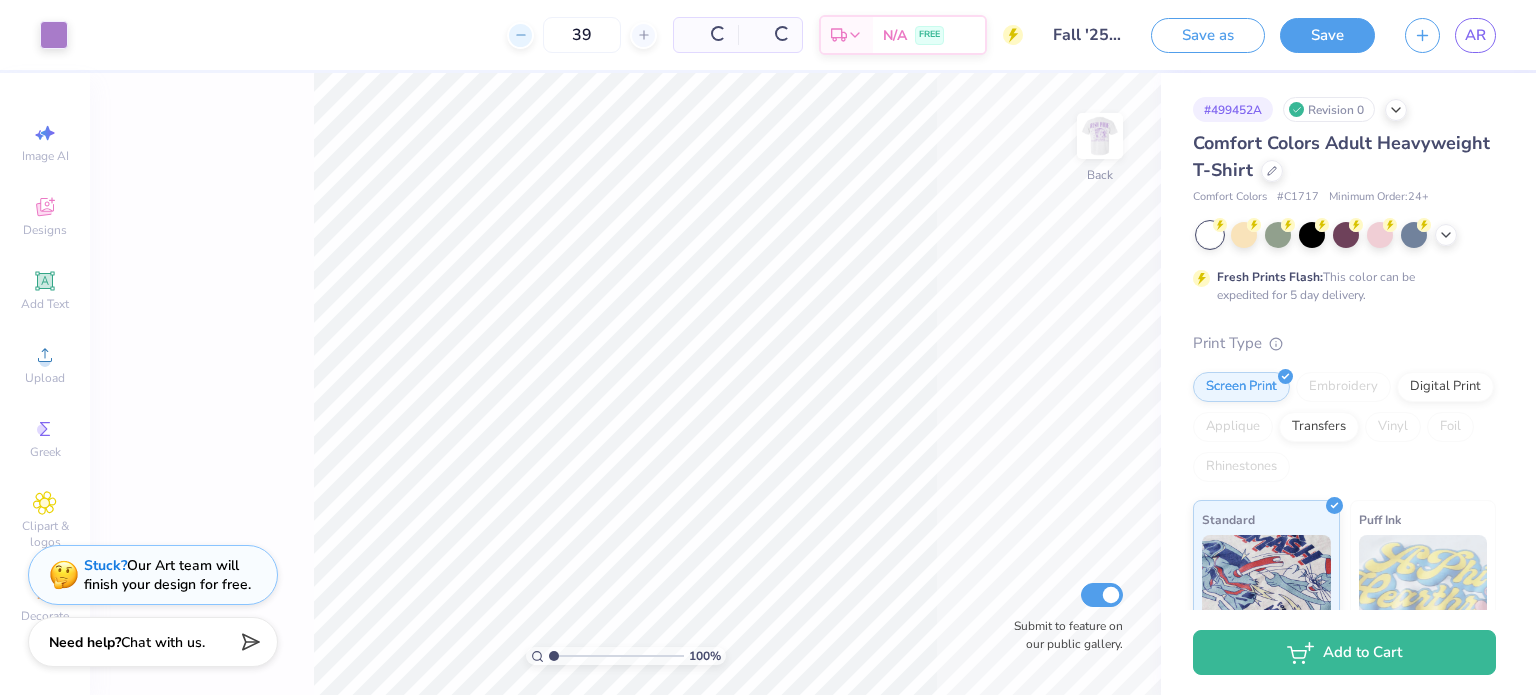 click 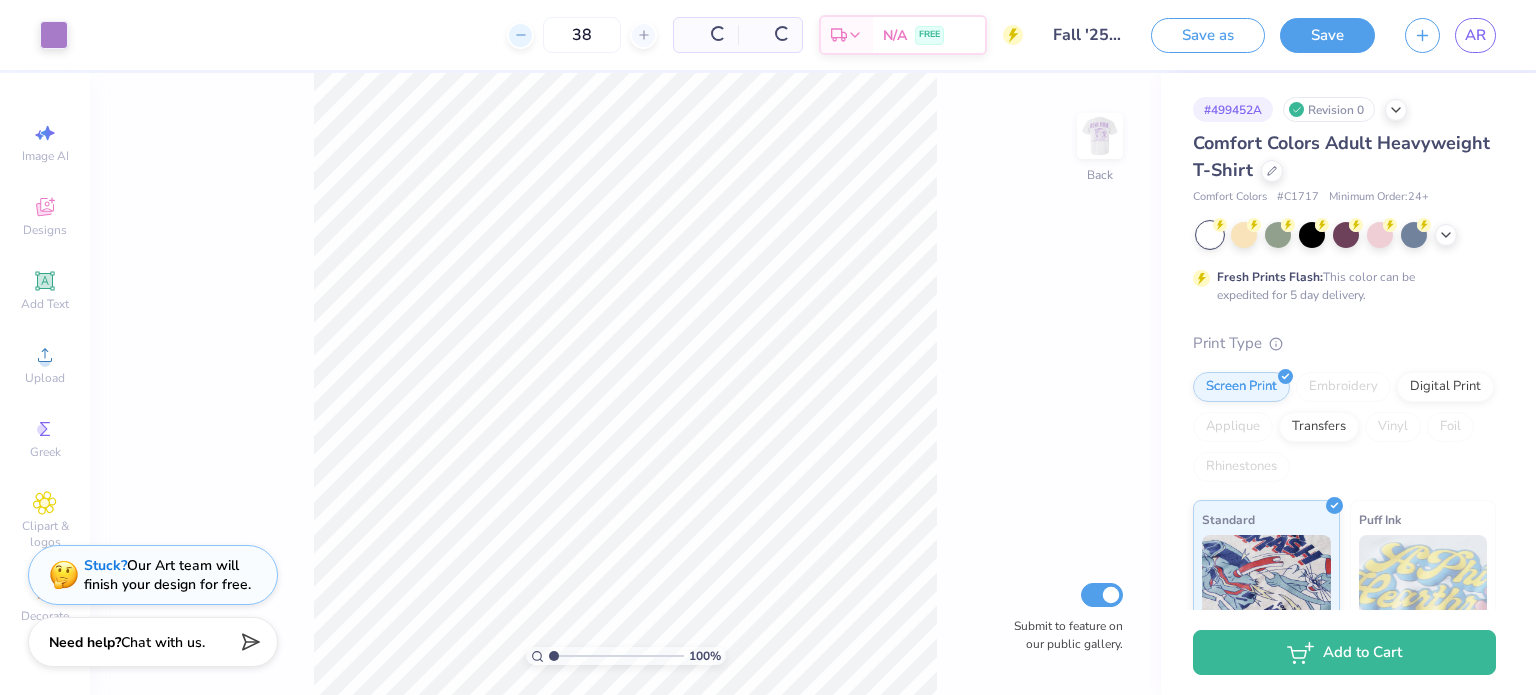 click 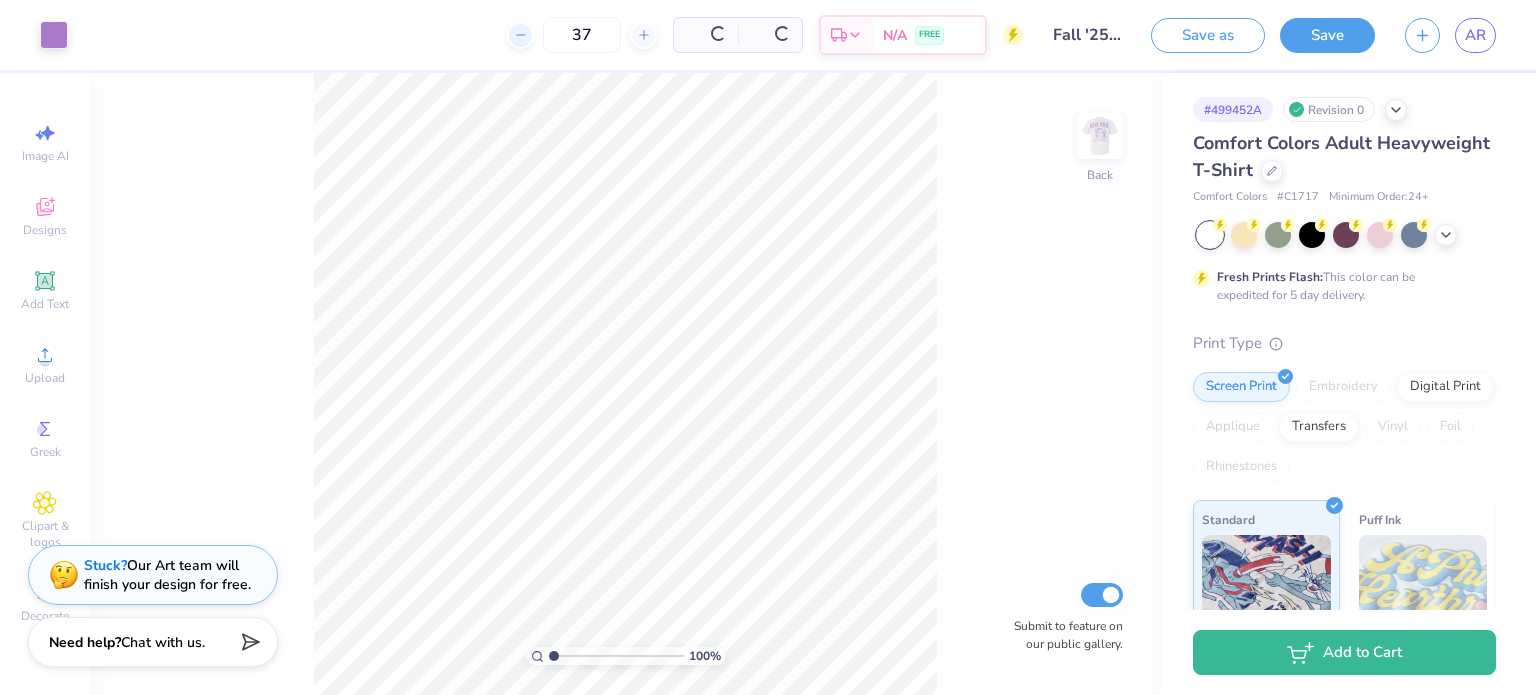 click 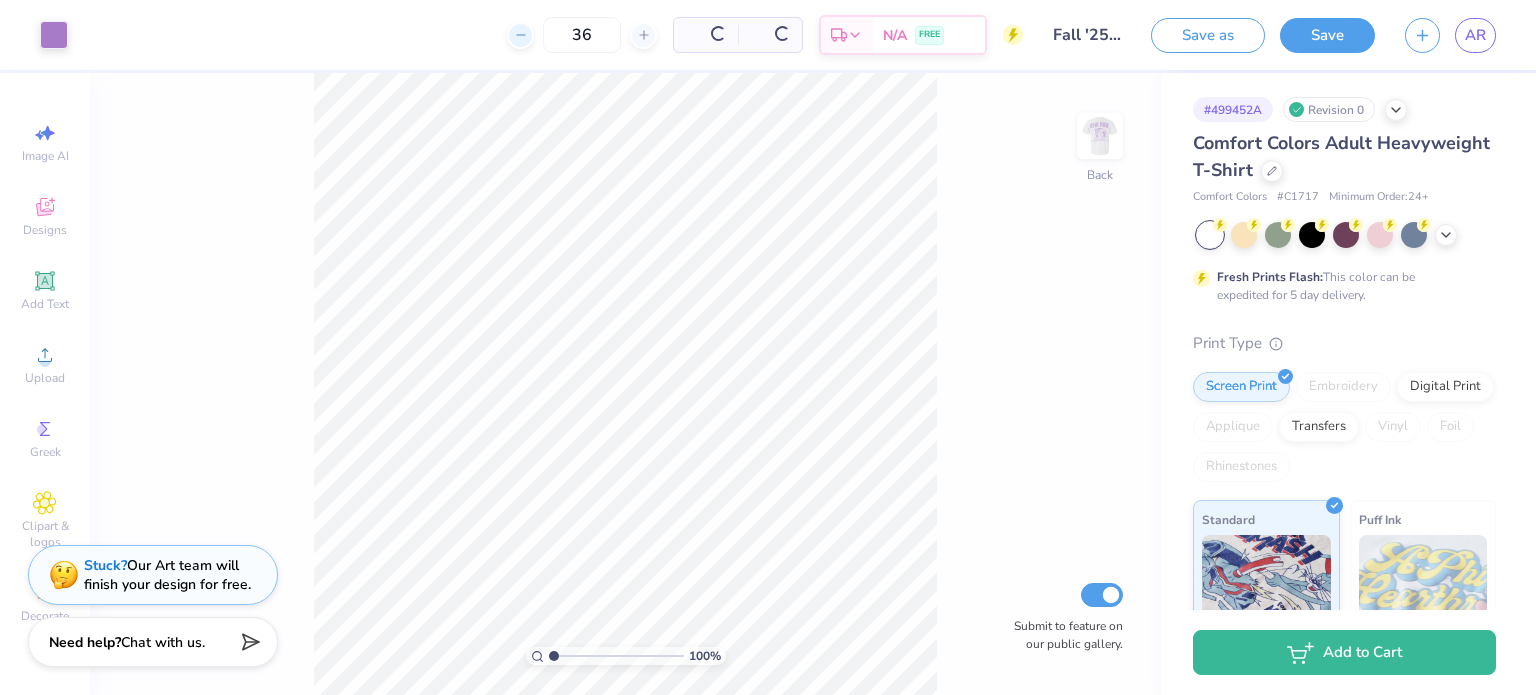 click on "36" at bounding box center (582, 35) 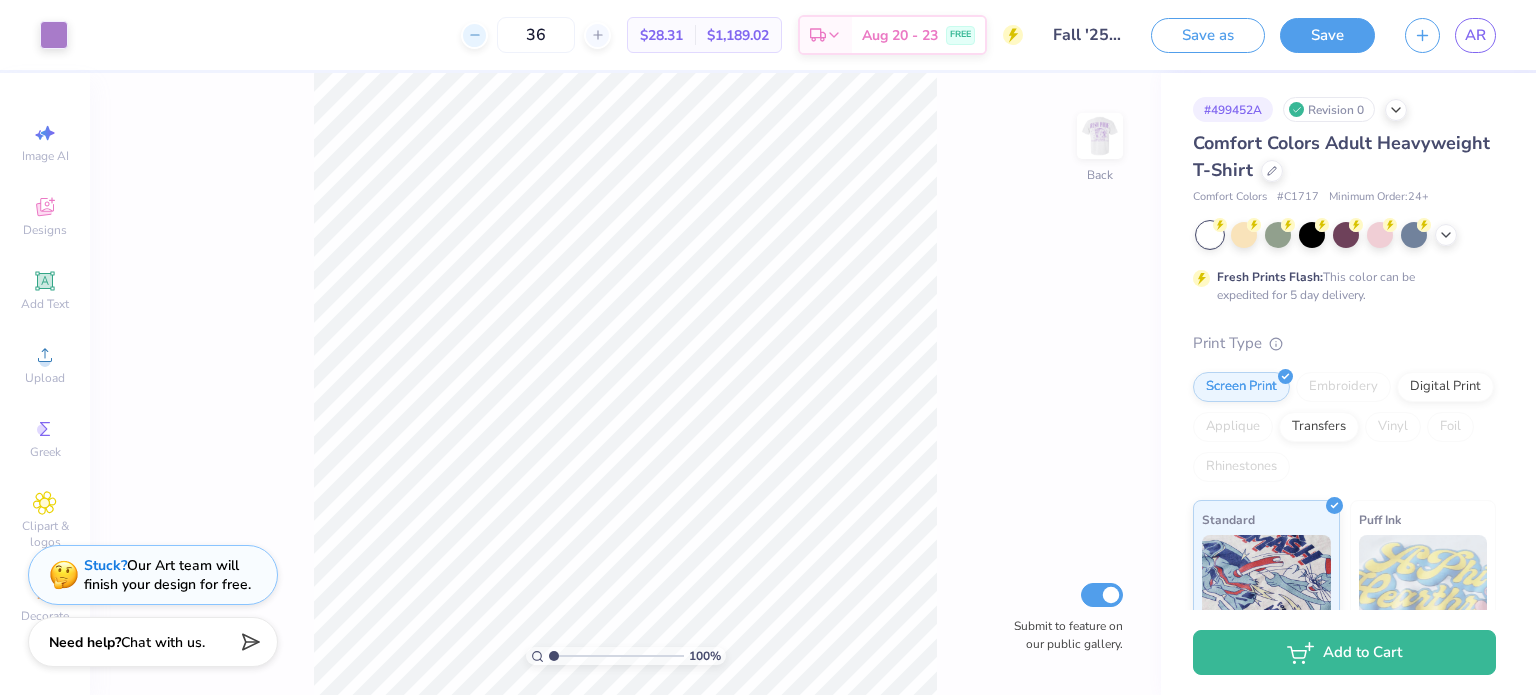 click on "36" at bounding box center (536, 35) 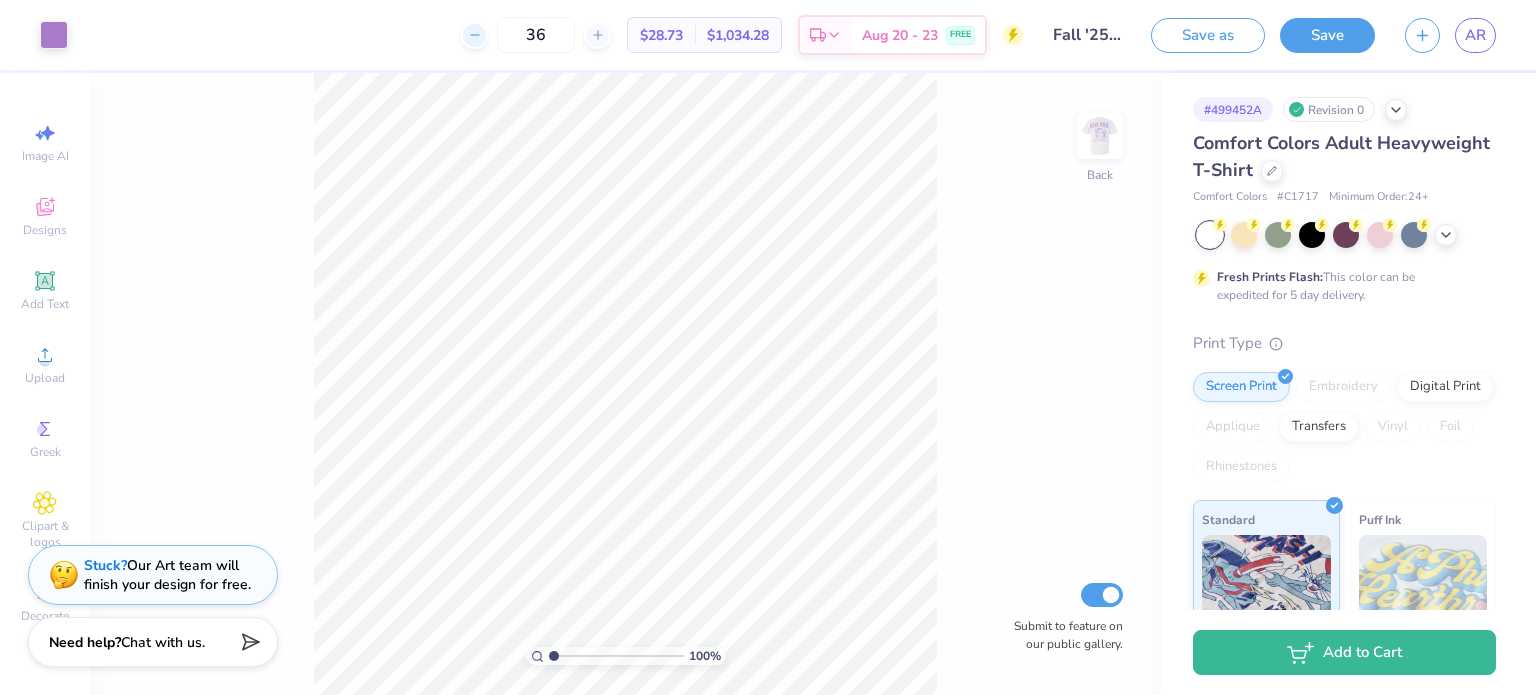 click at bounding box center [474, 35] 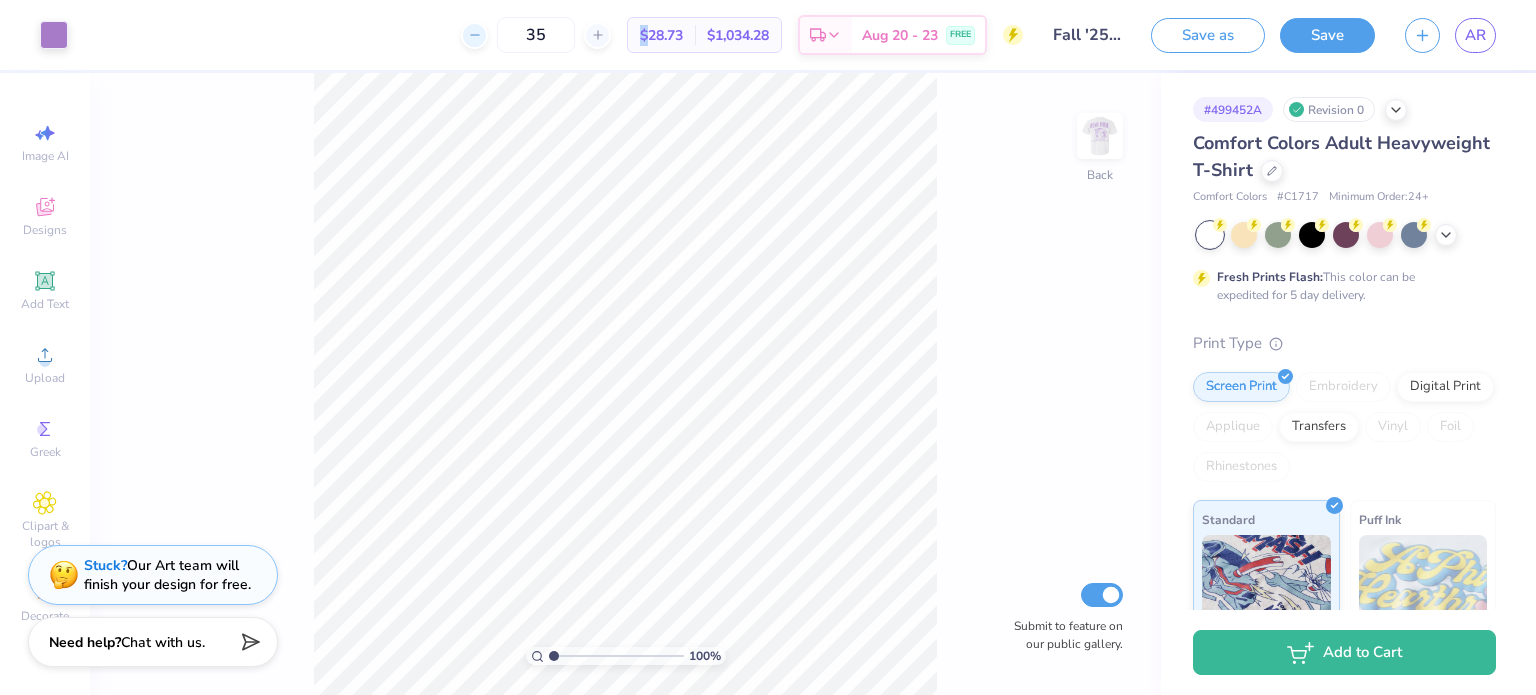 click at bounding box center (474, 35) 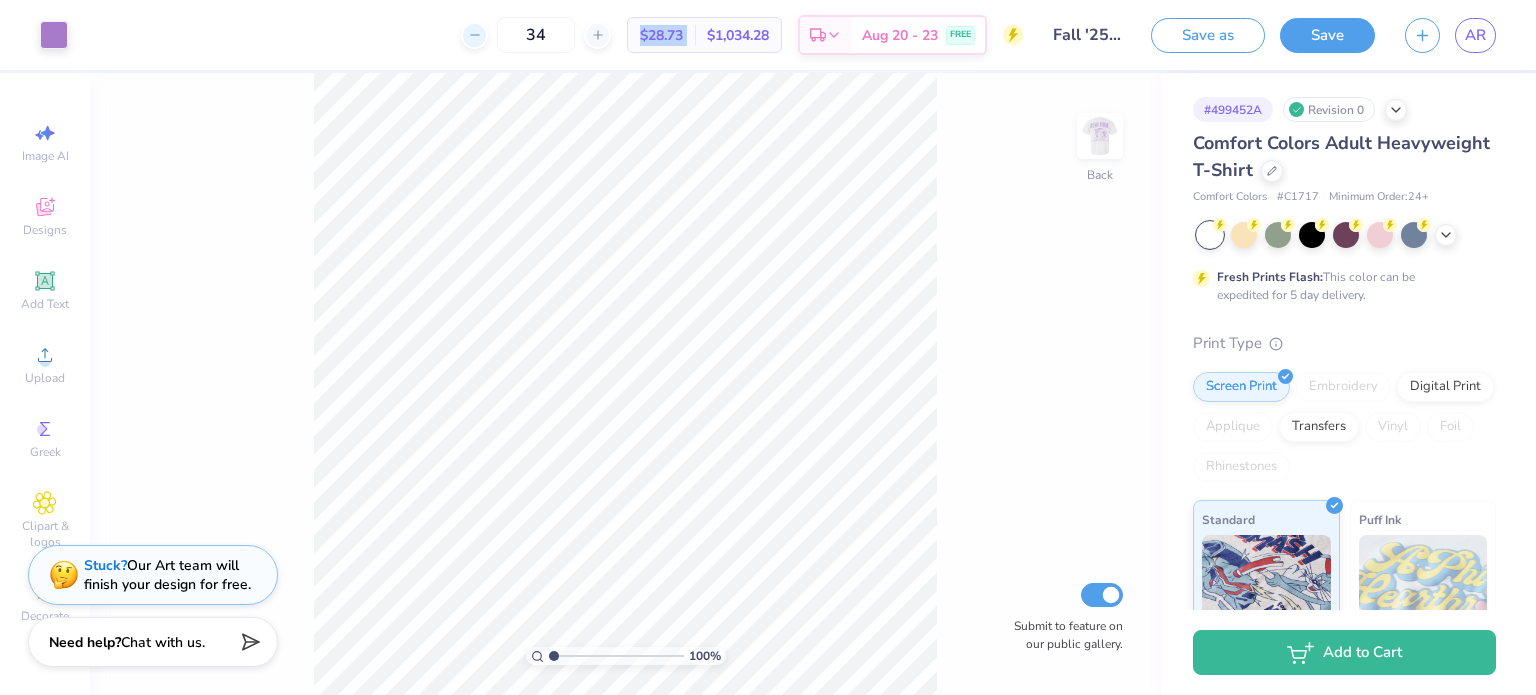 click at bounding box center (474, 35) 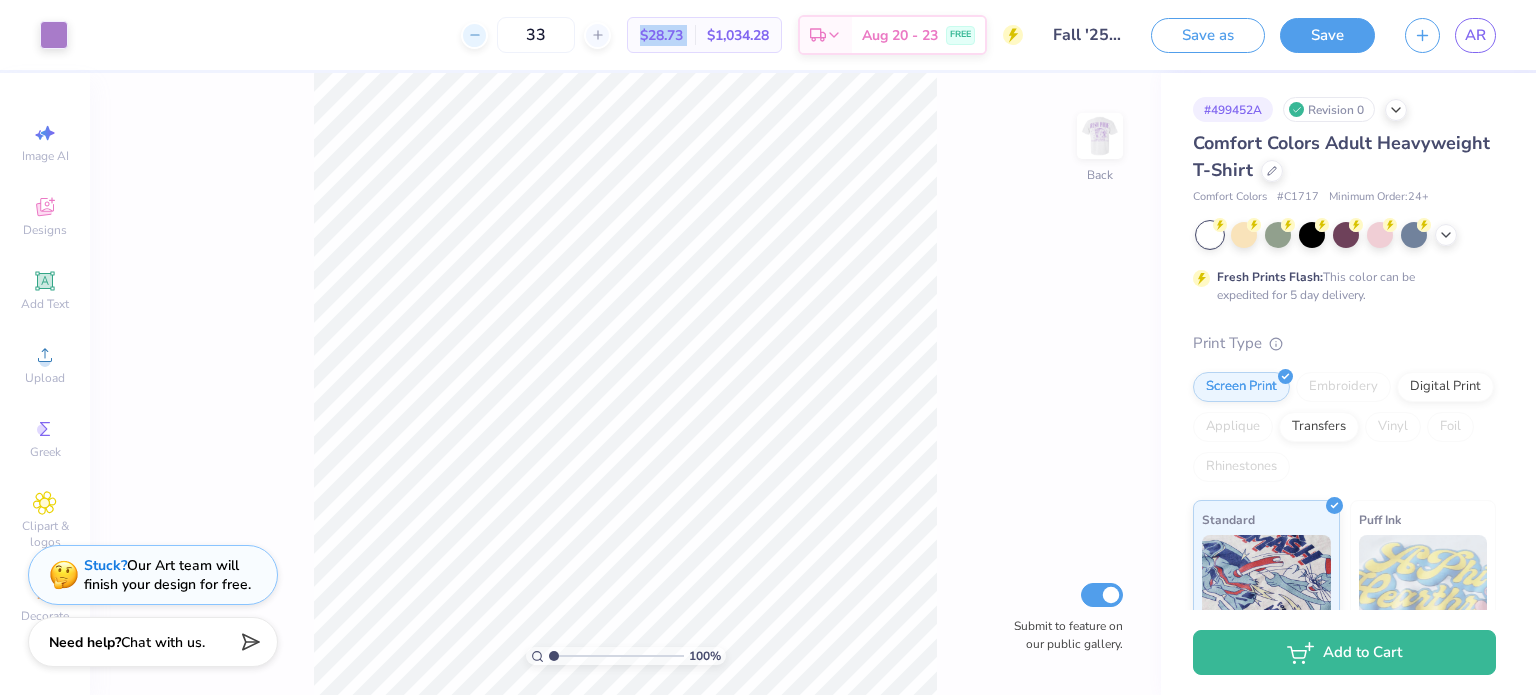 click at bounding box center (474, 35) 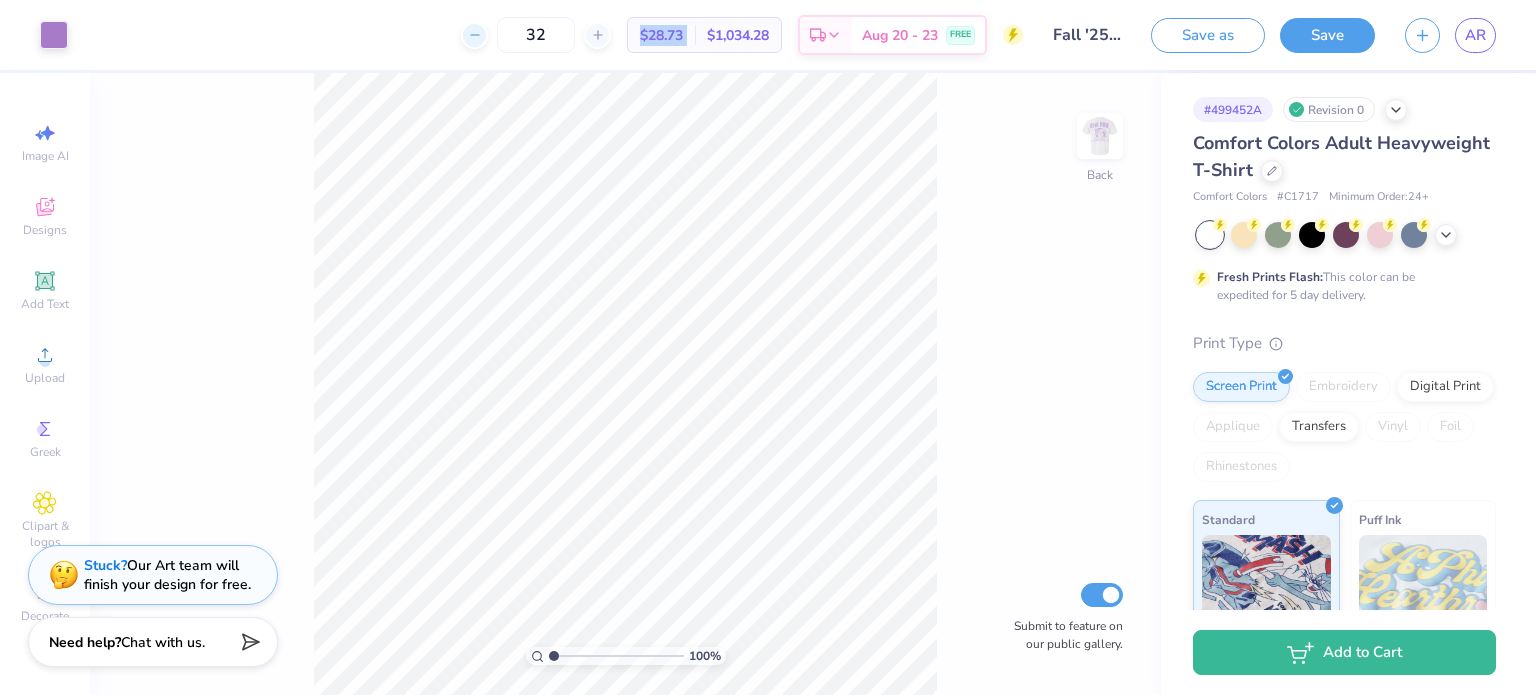 click at bounding box center [474, 35] 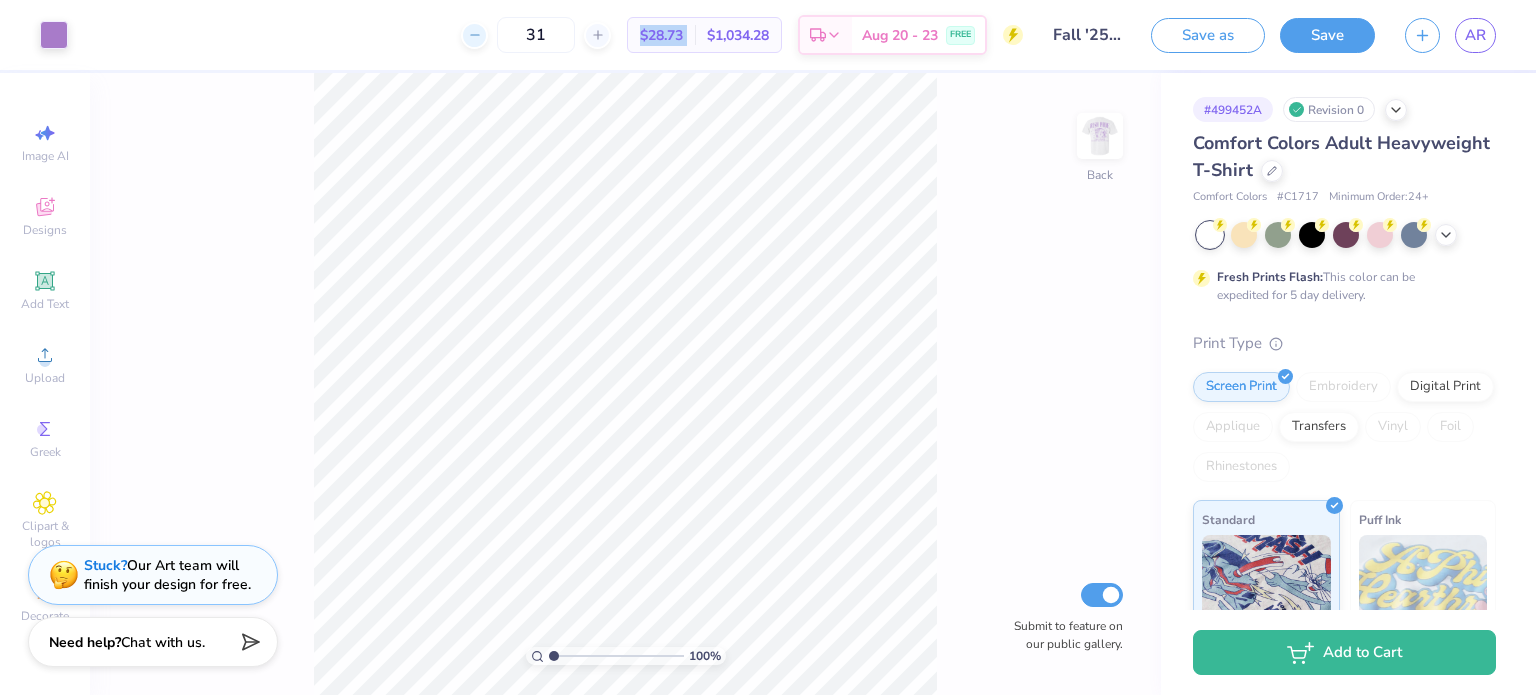 click at bounding box center (474, 35) 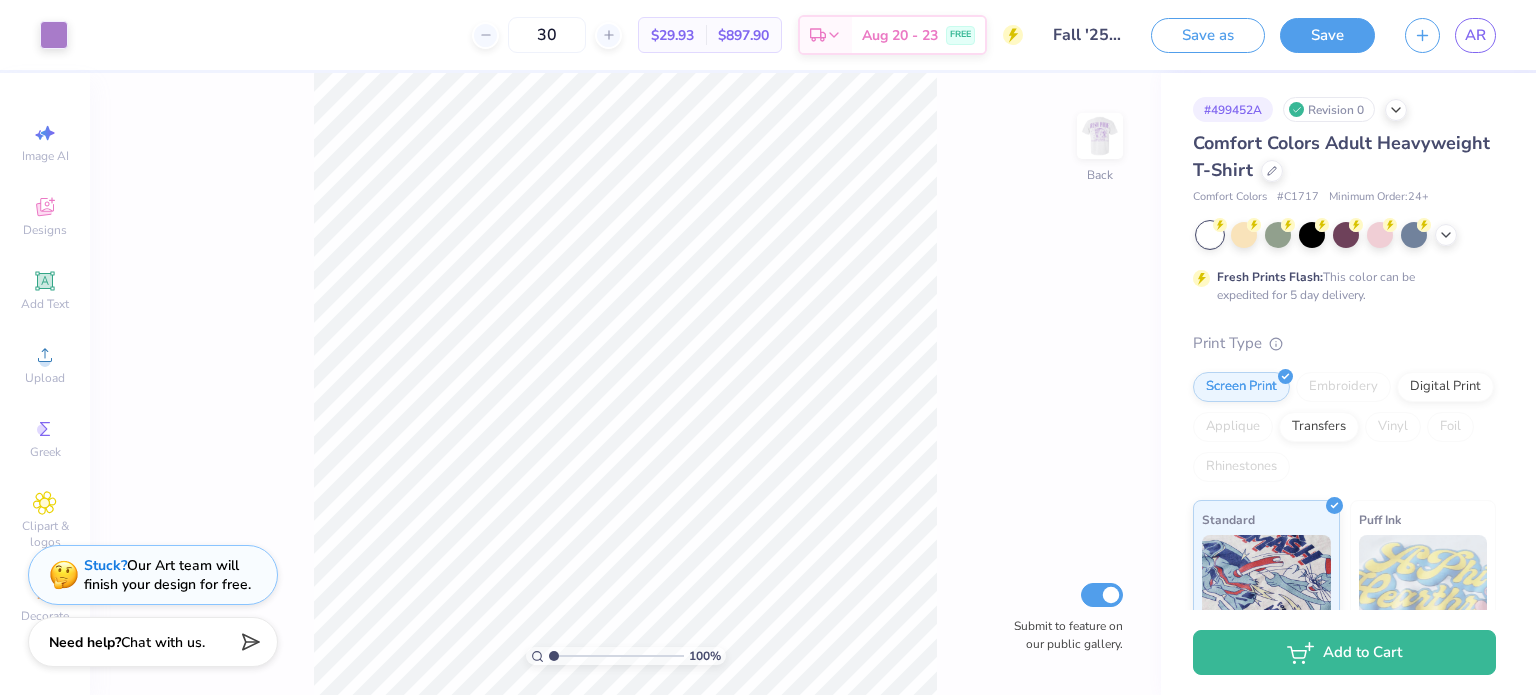 click on "30 $29.93 Per Item $897.90 Total Est.  Delivery [DATE] - [DATE] FREE" at bounding box center [553, 35] 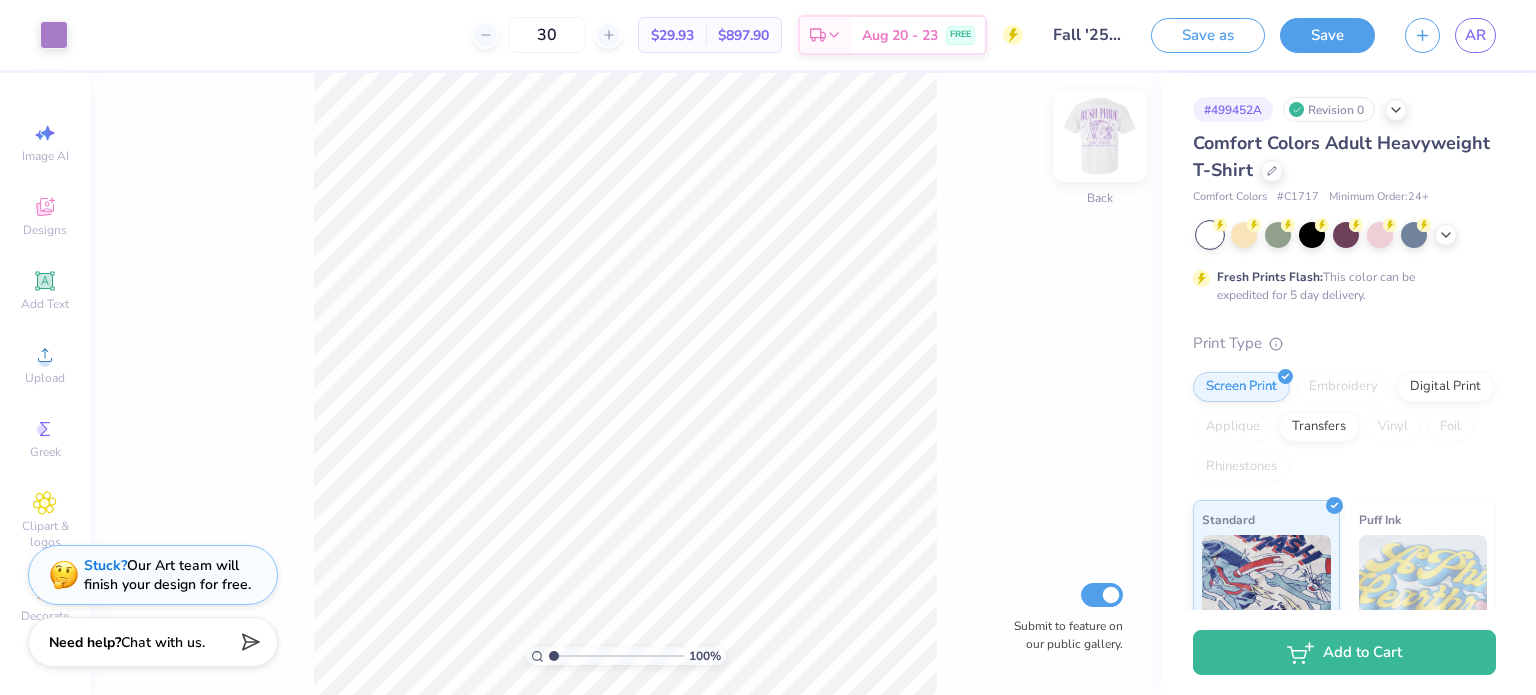 click at bounding box center (1100, 136) 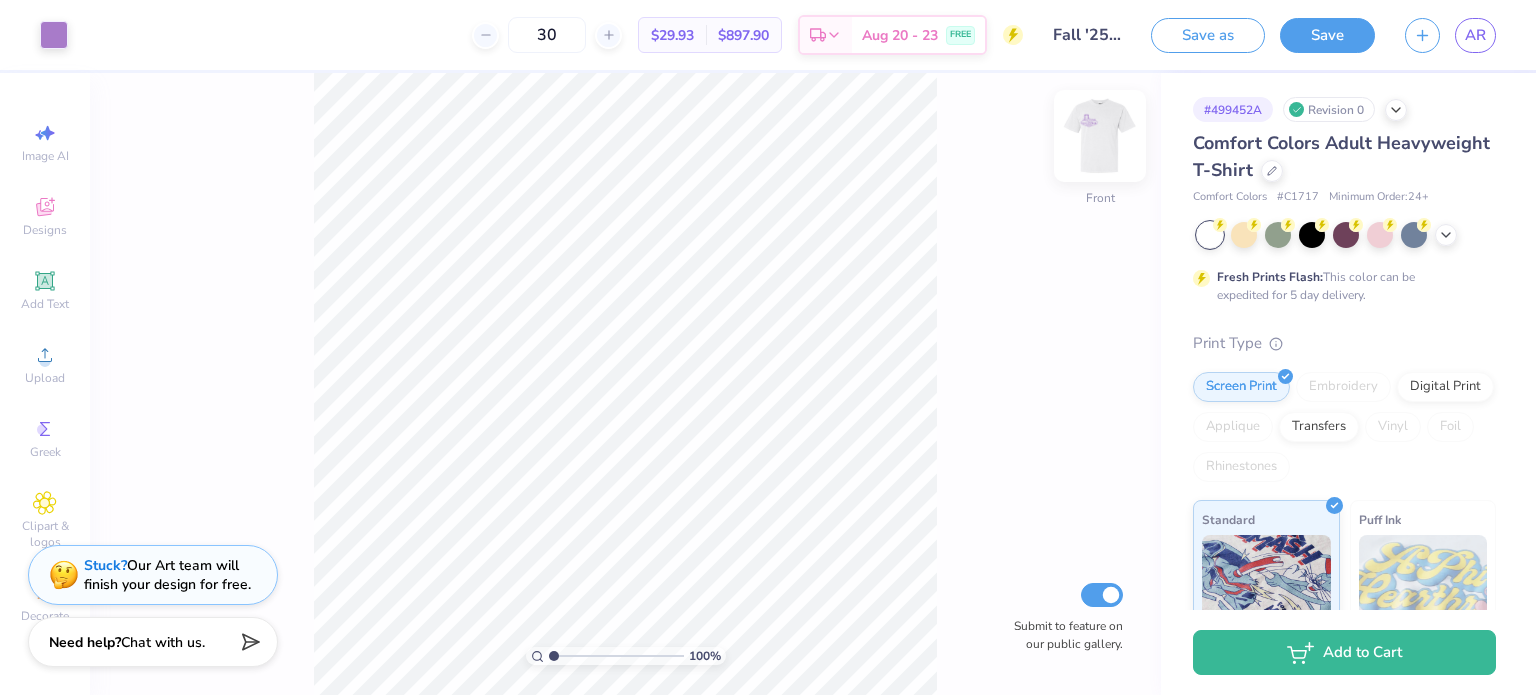click at bounding box center (1100, 136) 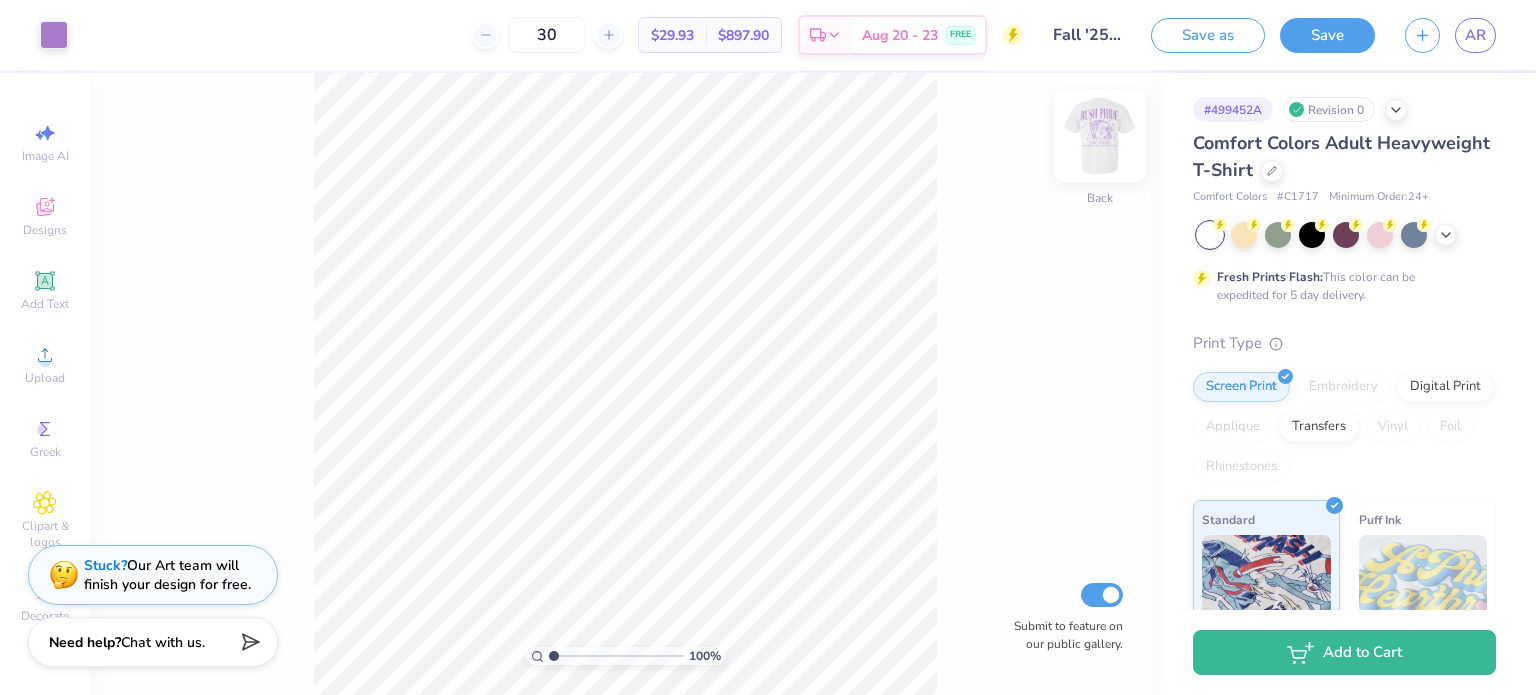 click at bounding box center (1100, 136) 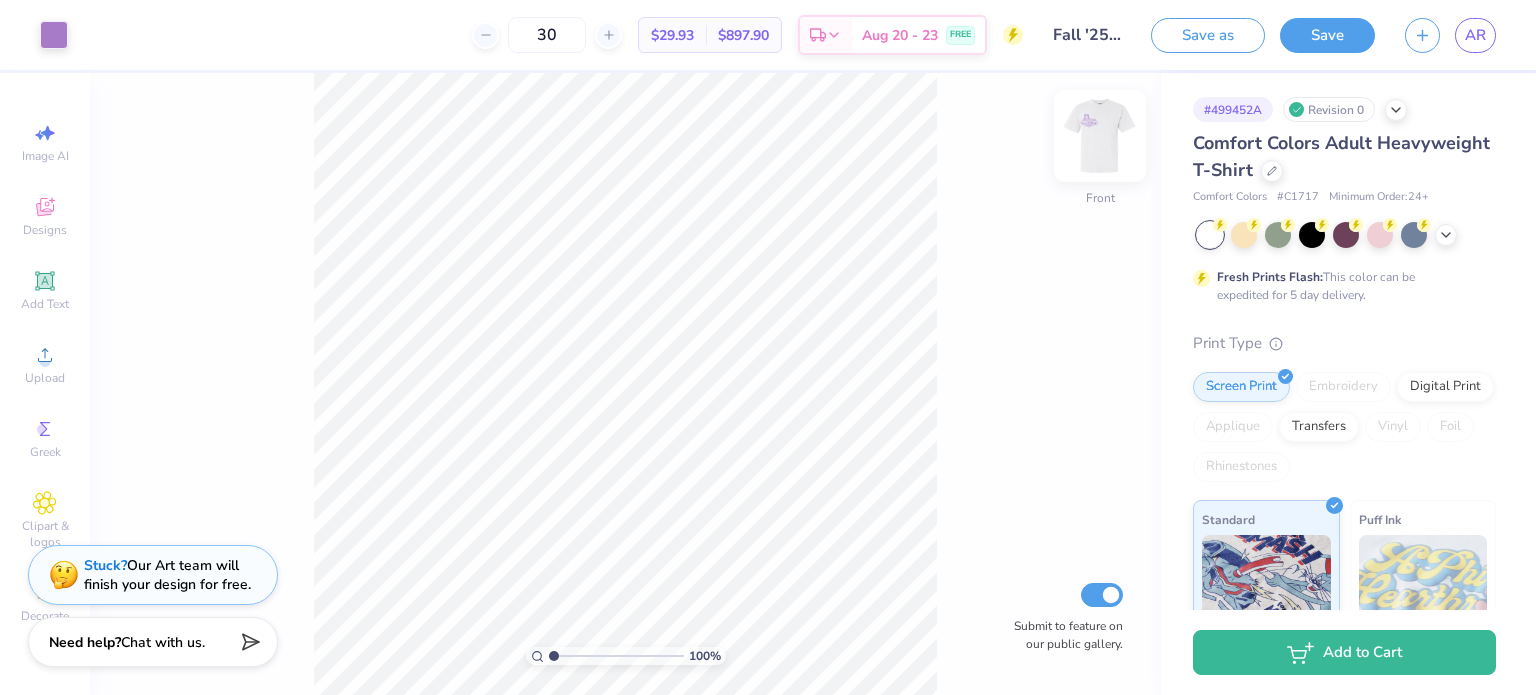 click at bounding box center (1100, 136) 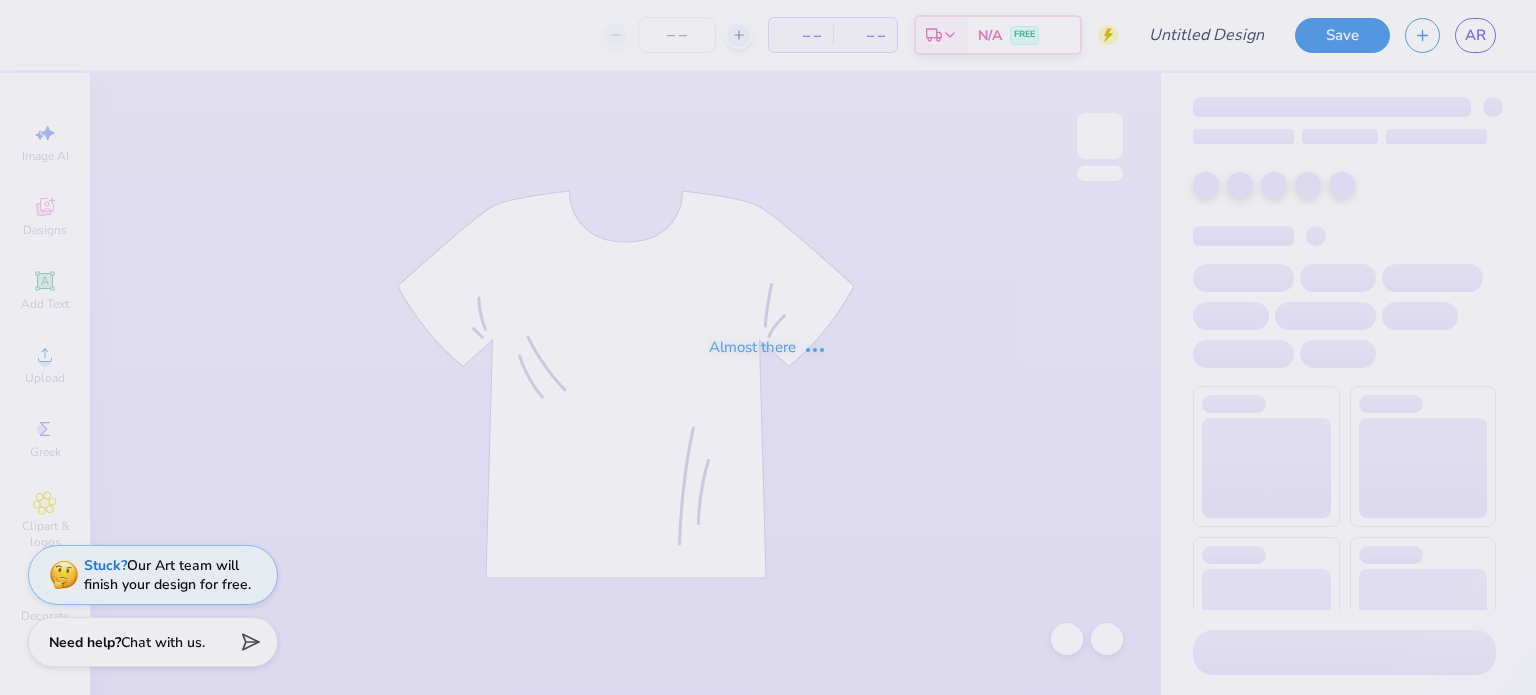 scroll, scrollTop: 0, scrollLeft: 0, axis: both 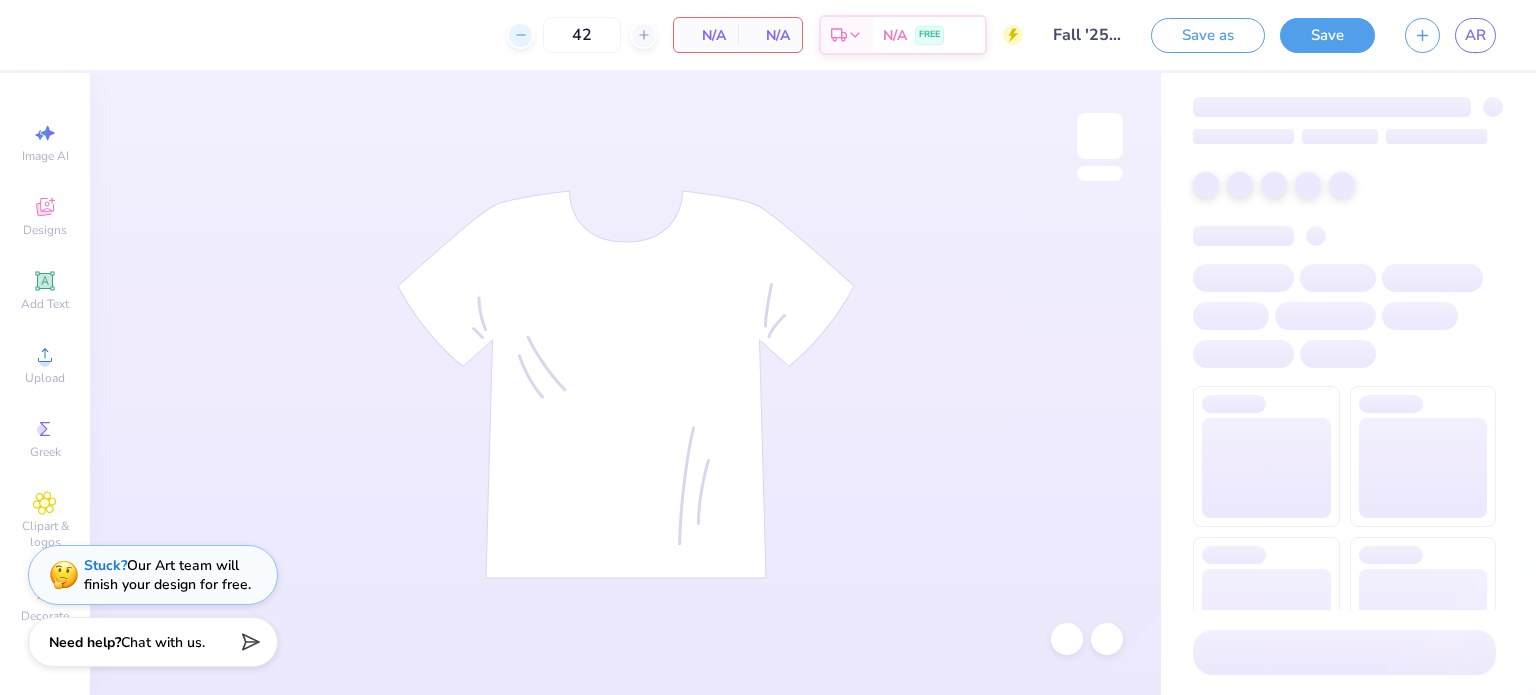 click 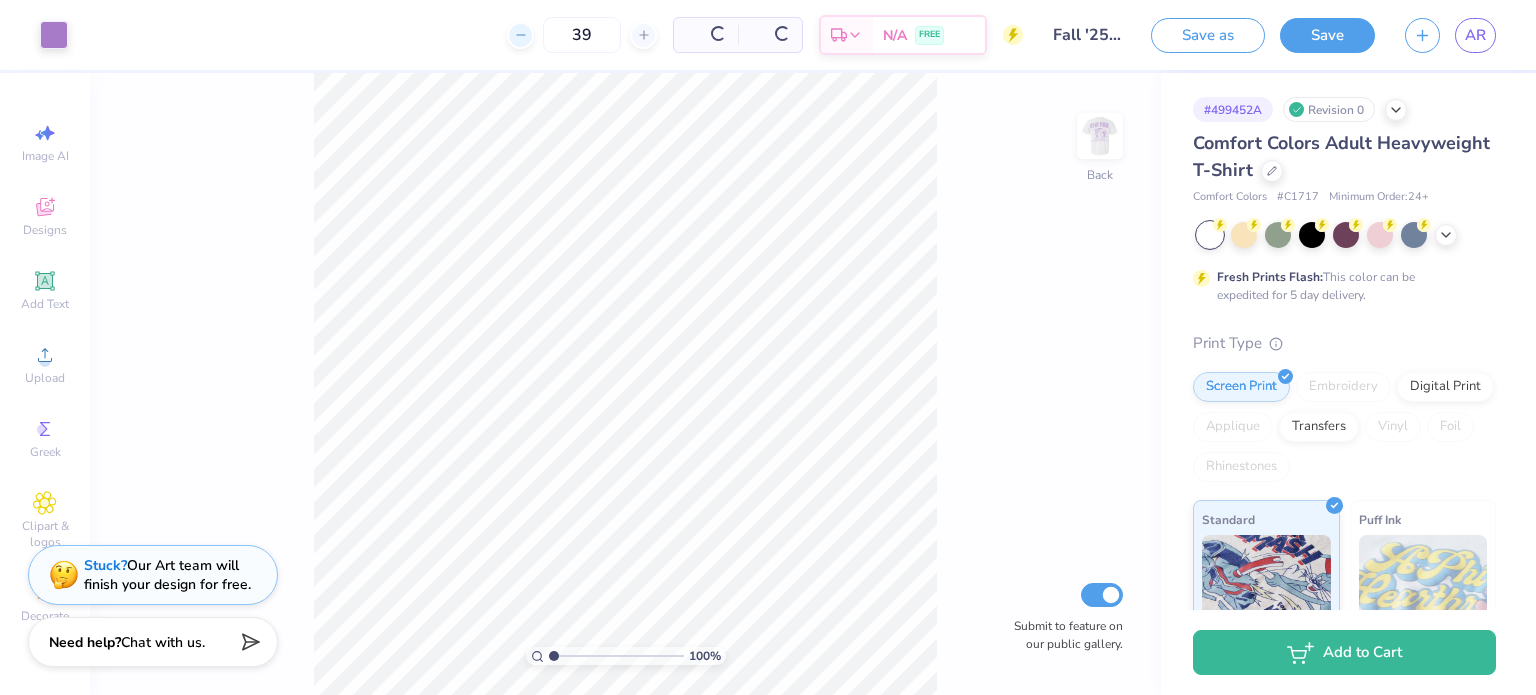 click 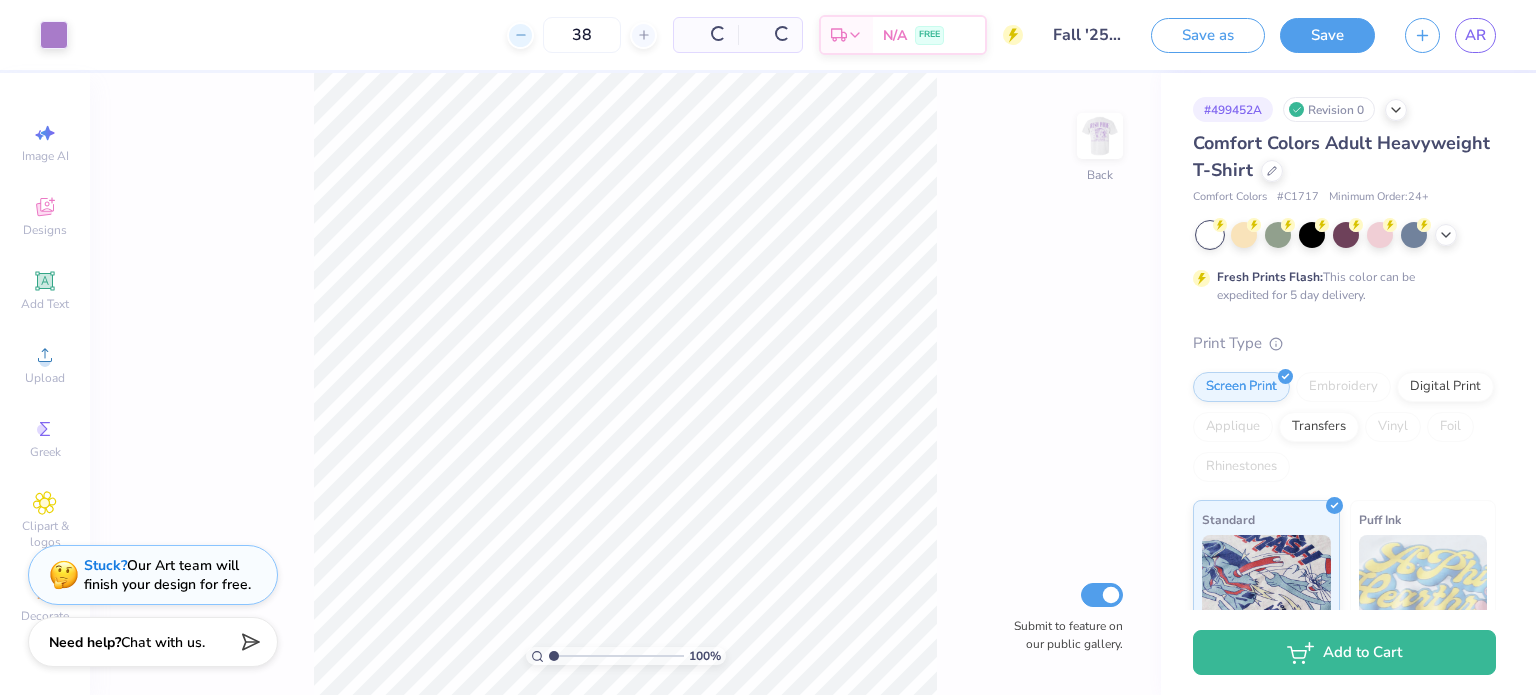 click on "38" at bounding box center (582, 35) 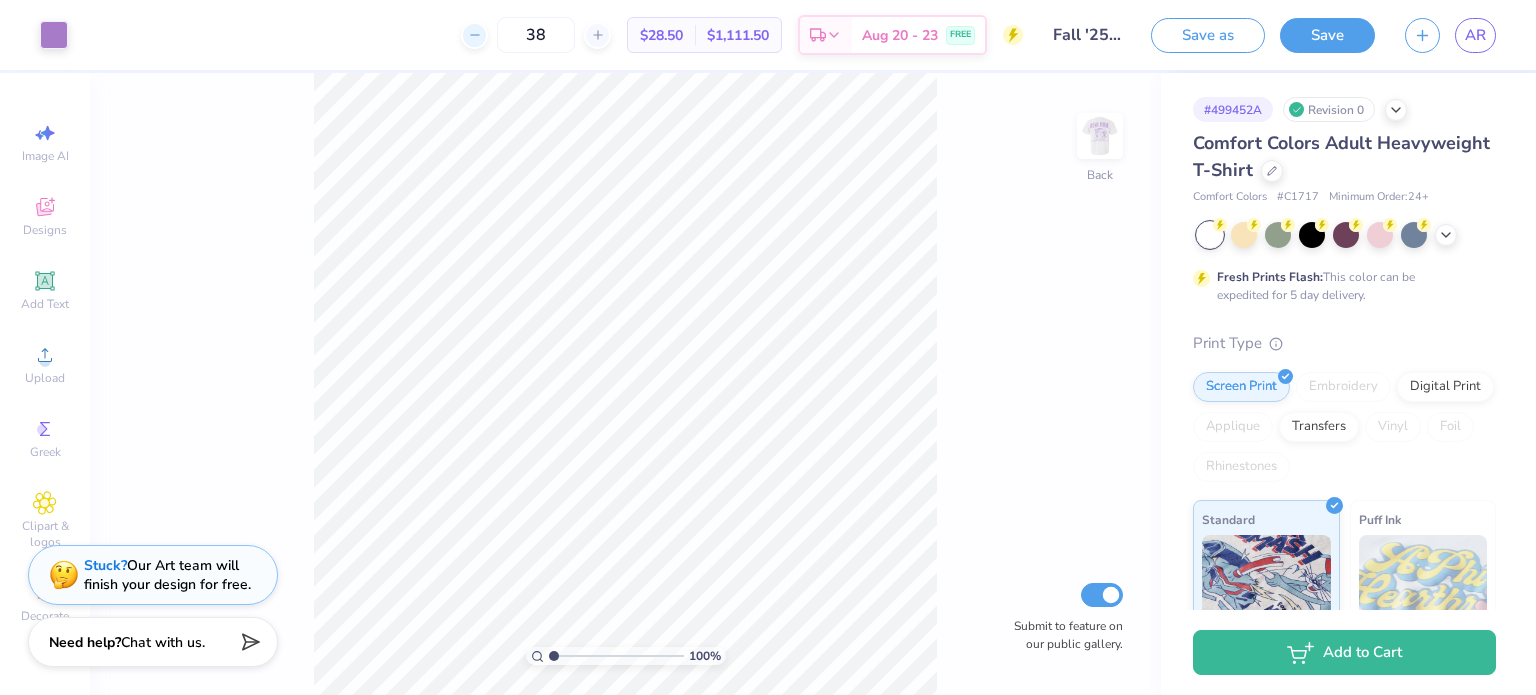 click on "38" at bounding box center (536, 35) 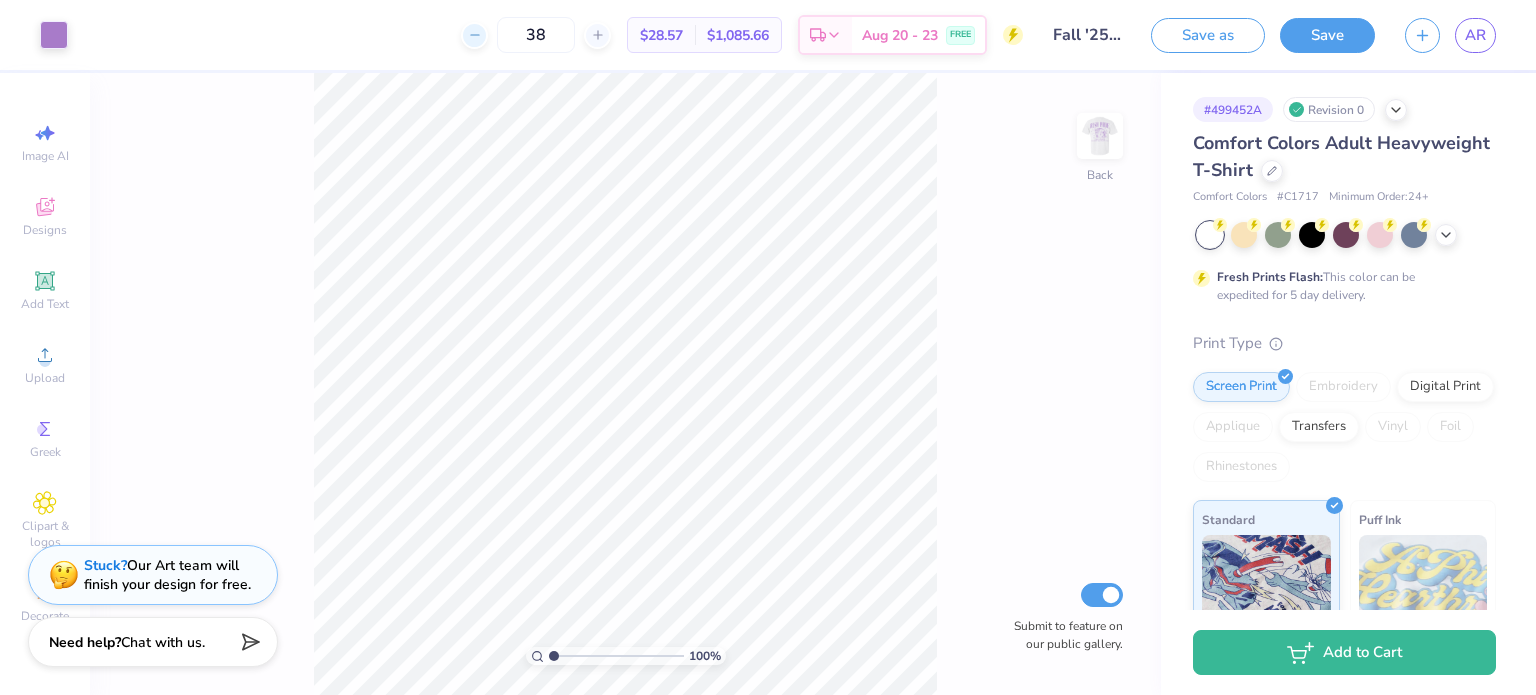 click 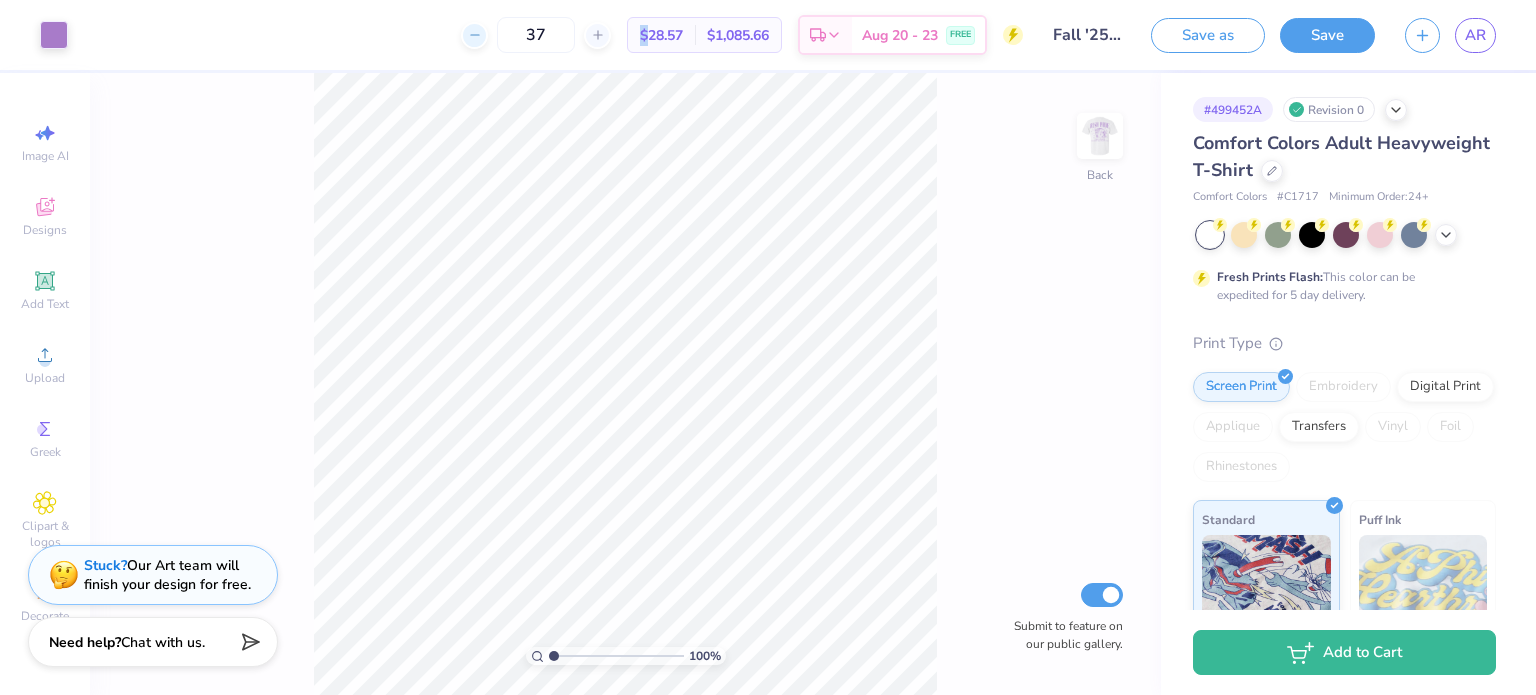 click 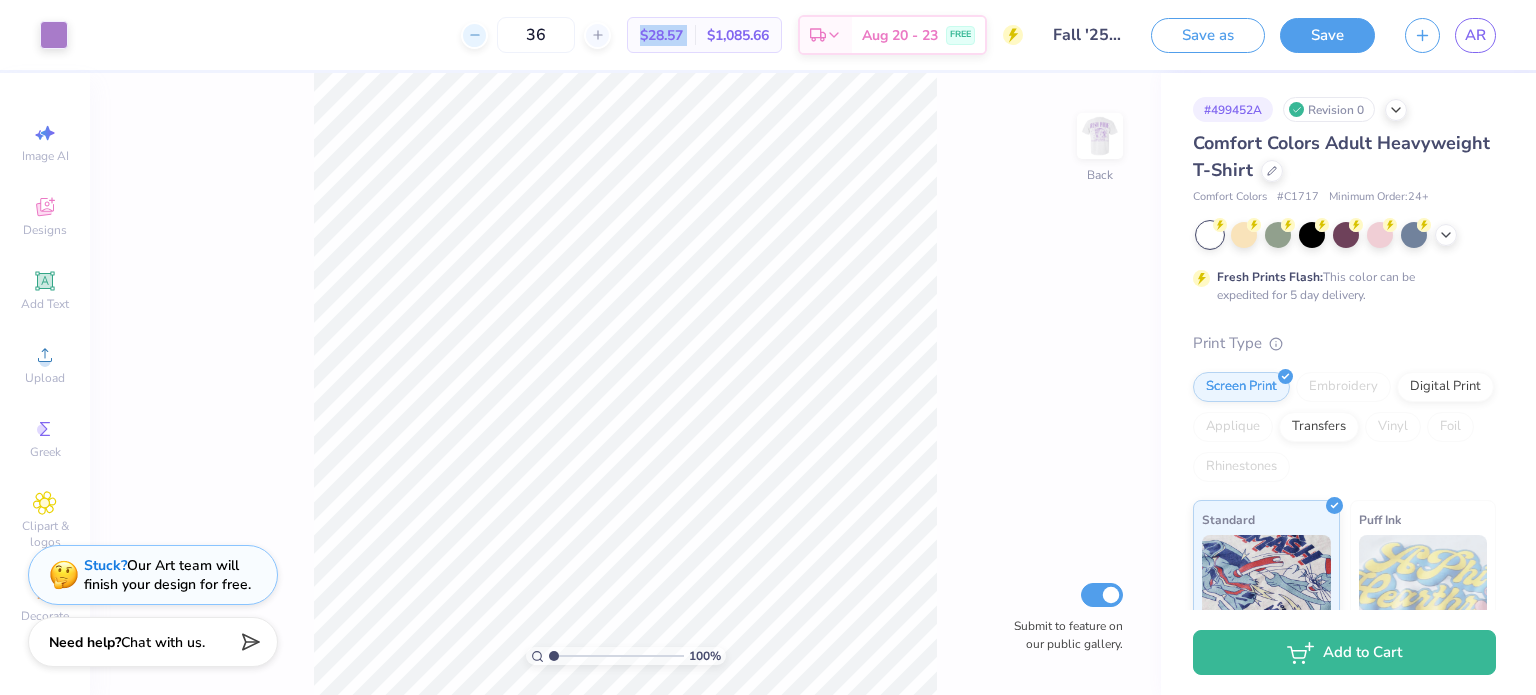 click 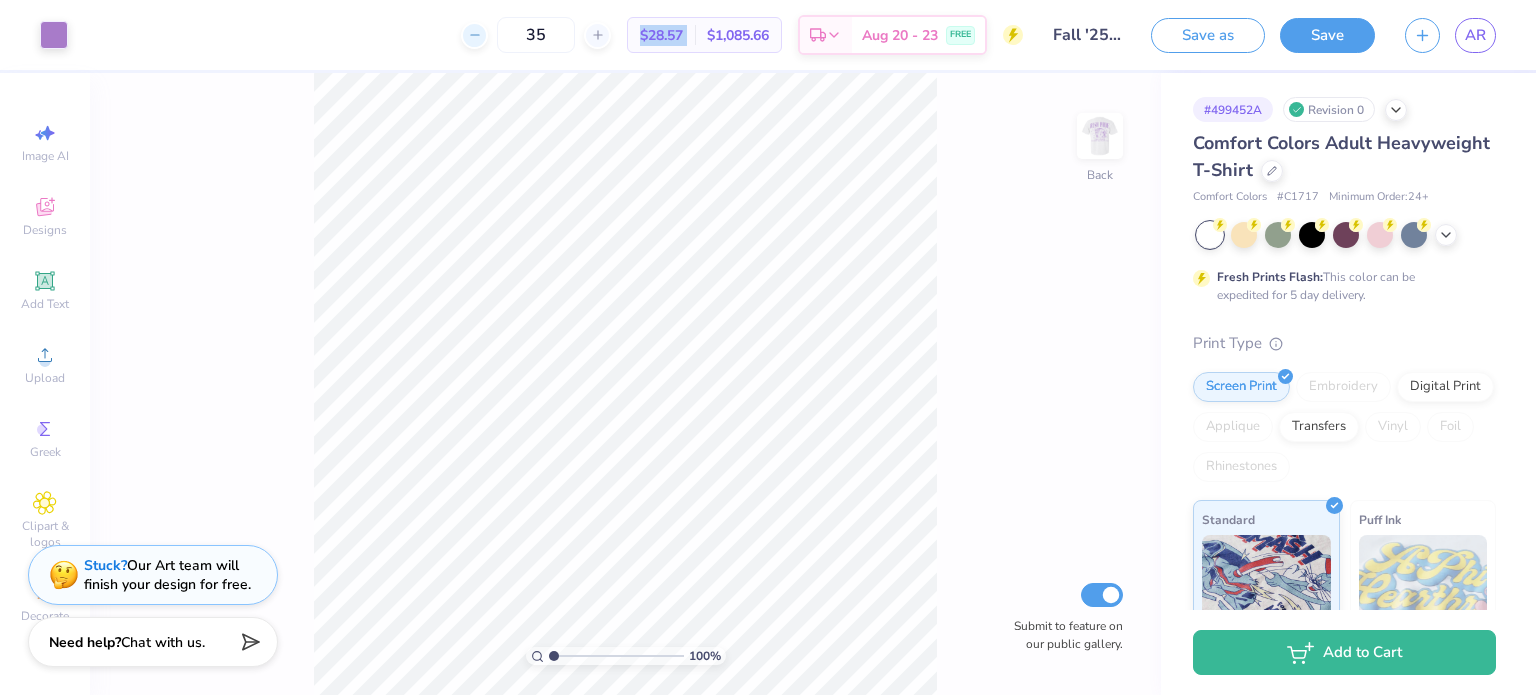 click 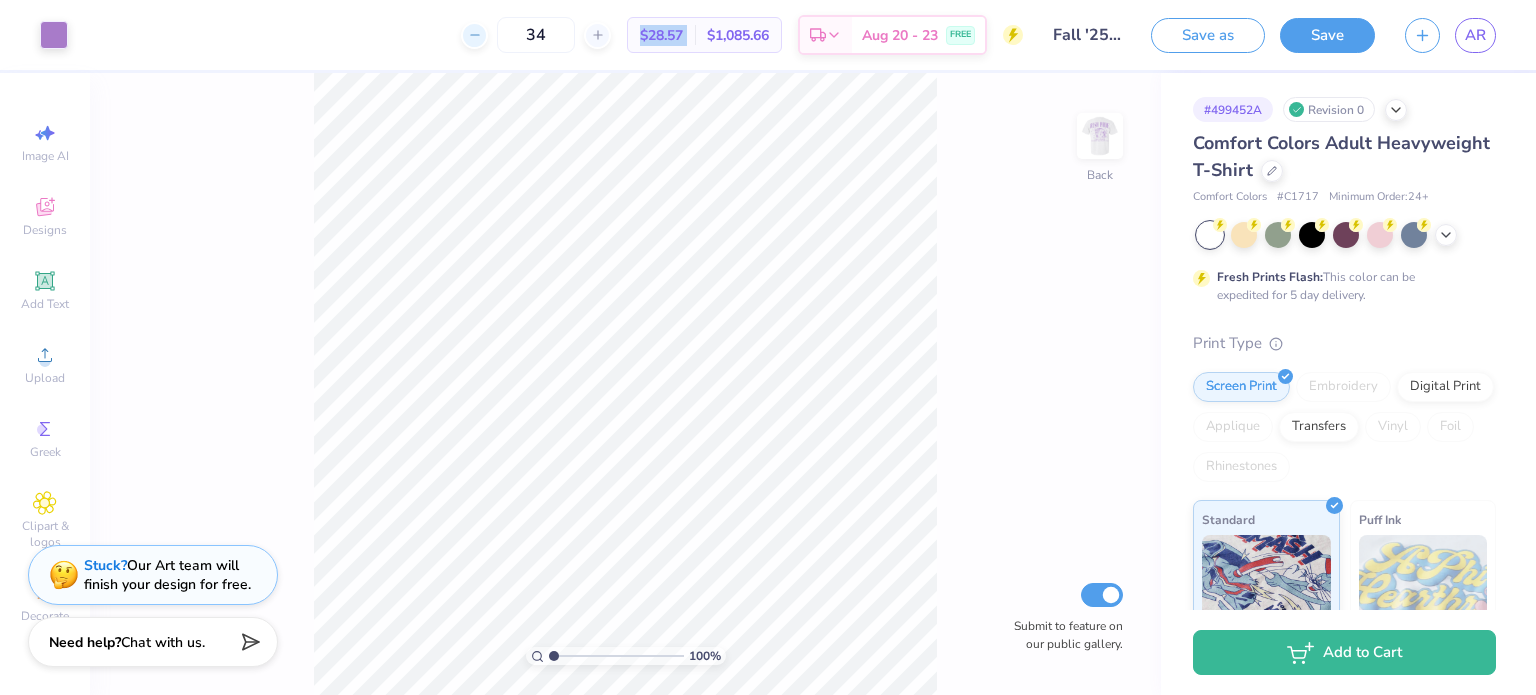 click 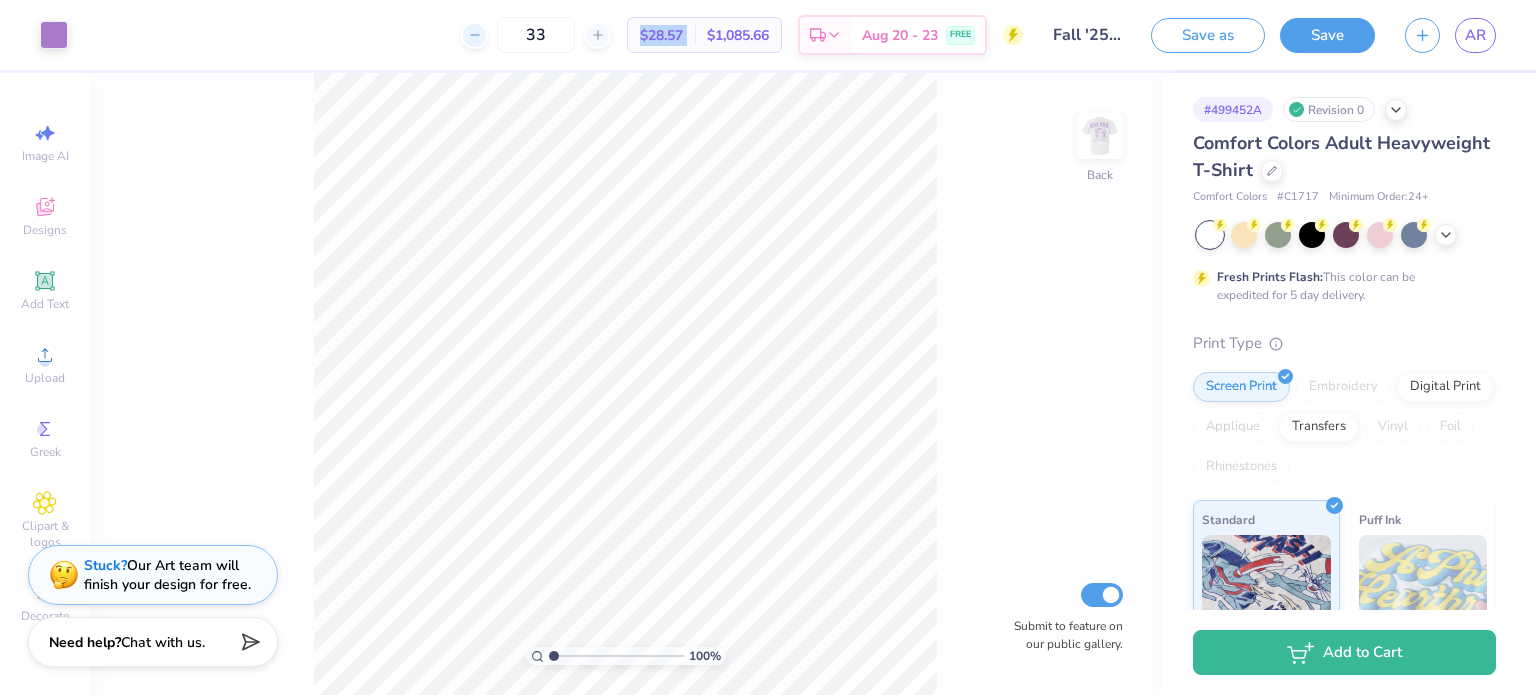 click 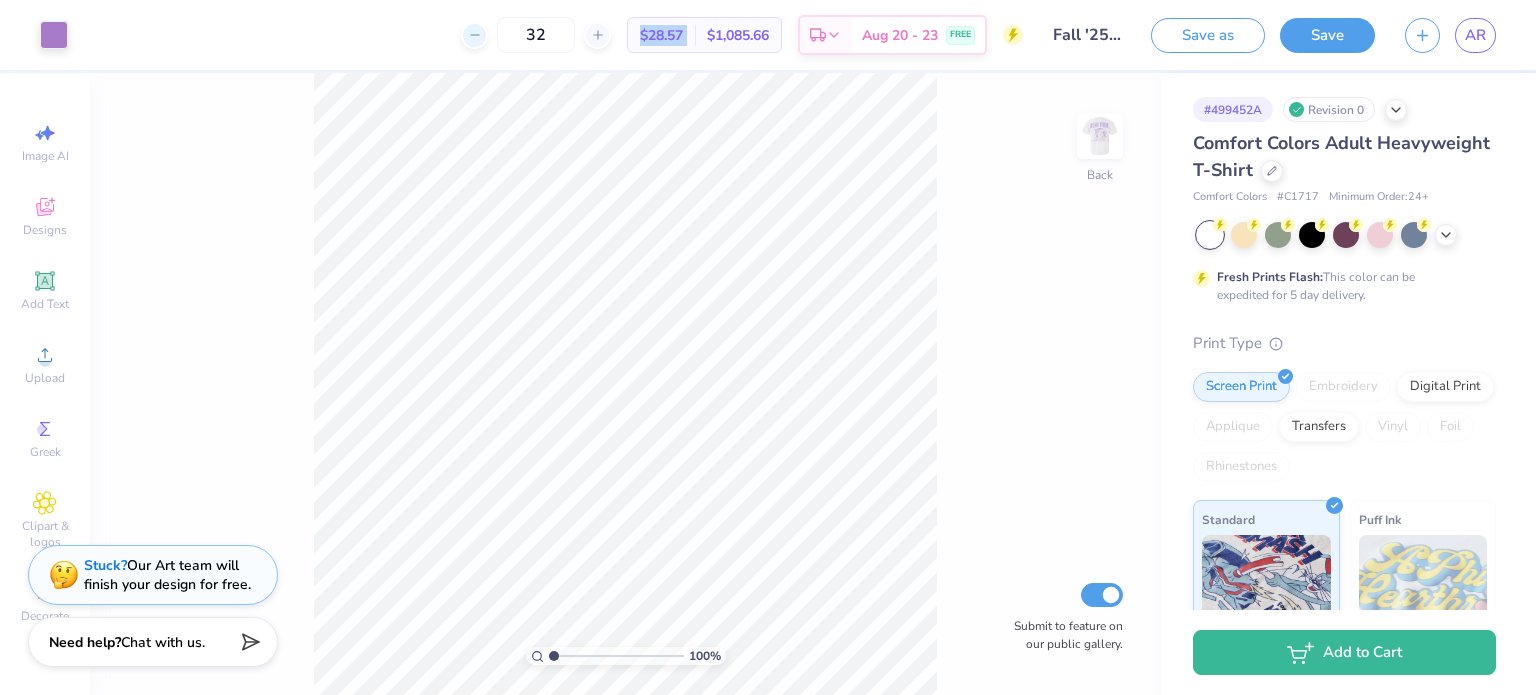 click 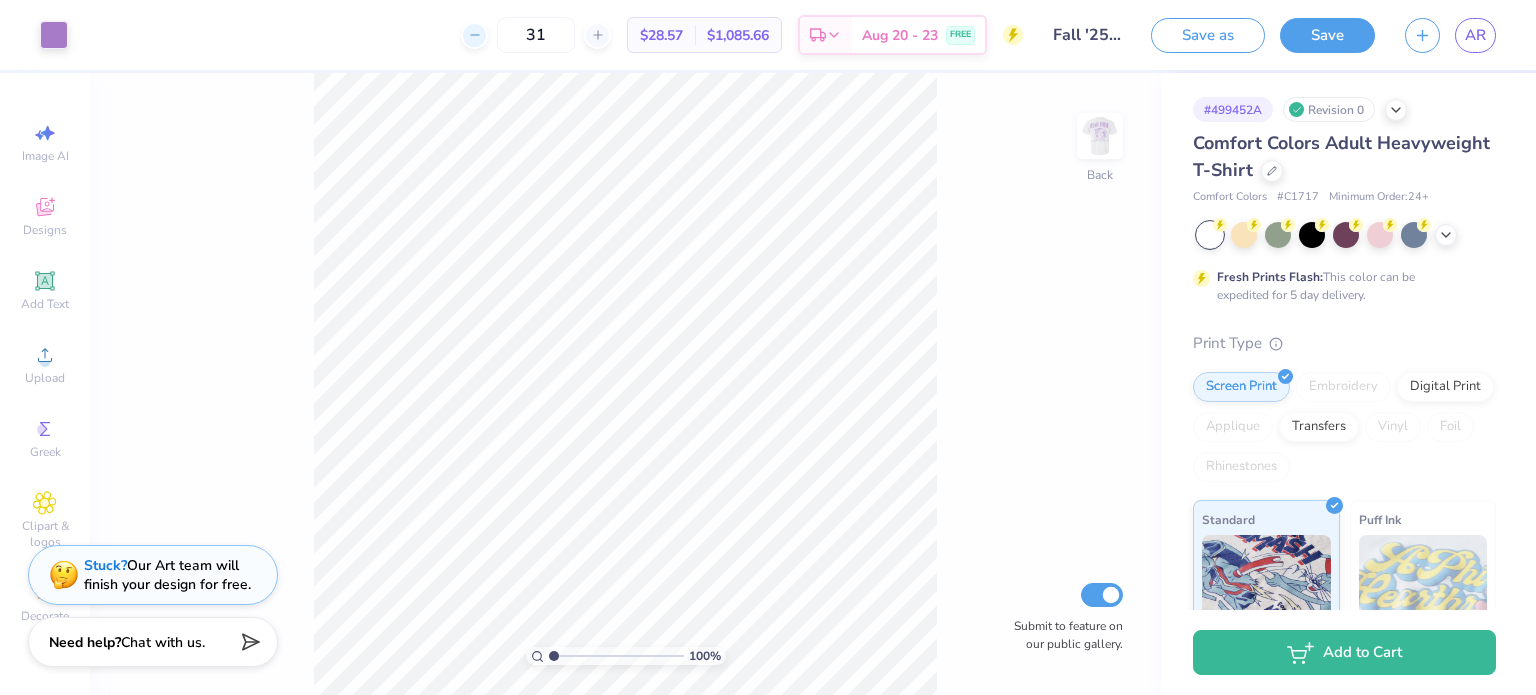 click on "31 $28.57 Per Item $1,085.66 Total Est.  Delivery Aug 20 - 23 FREE" at bounding box center (553, 35) 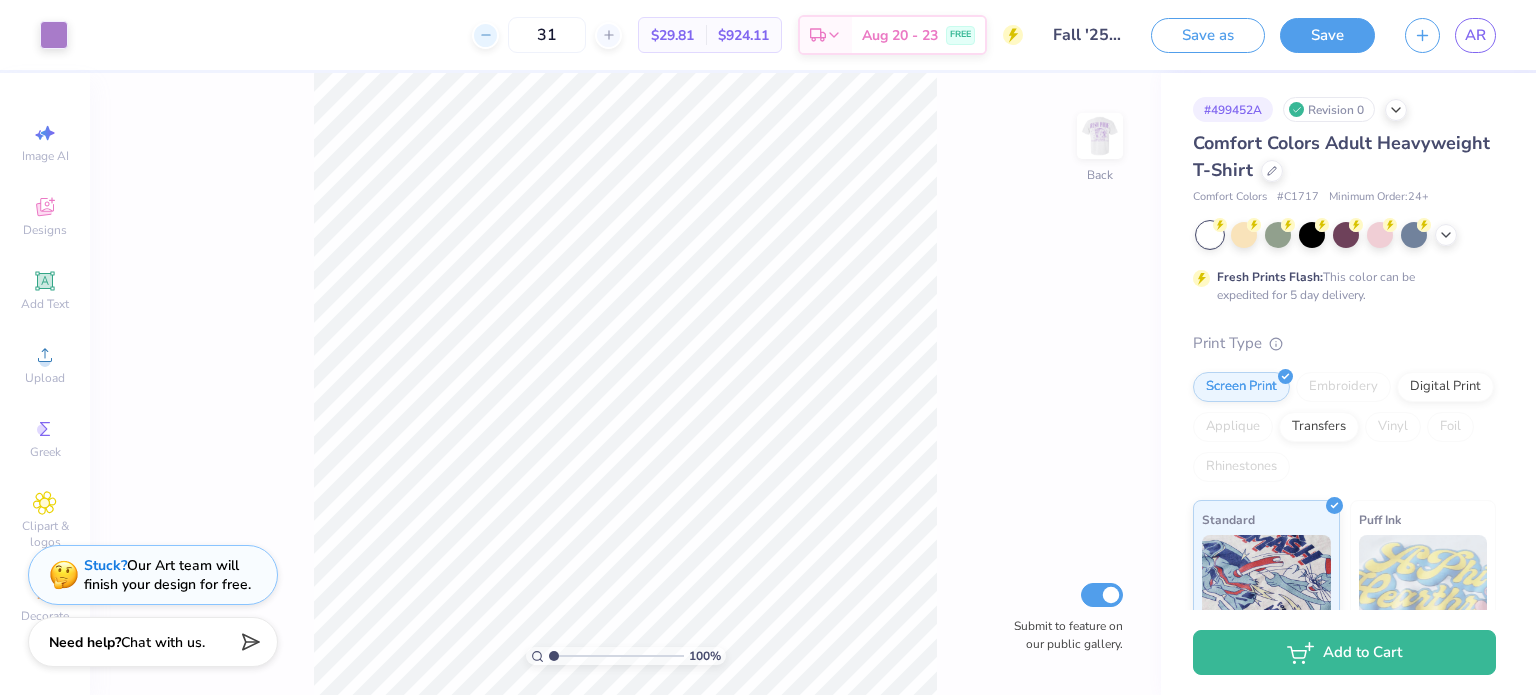 click at bounding box center [485, 35] 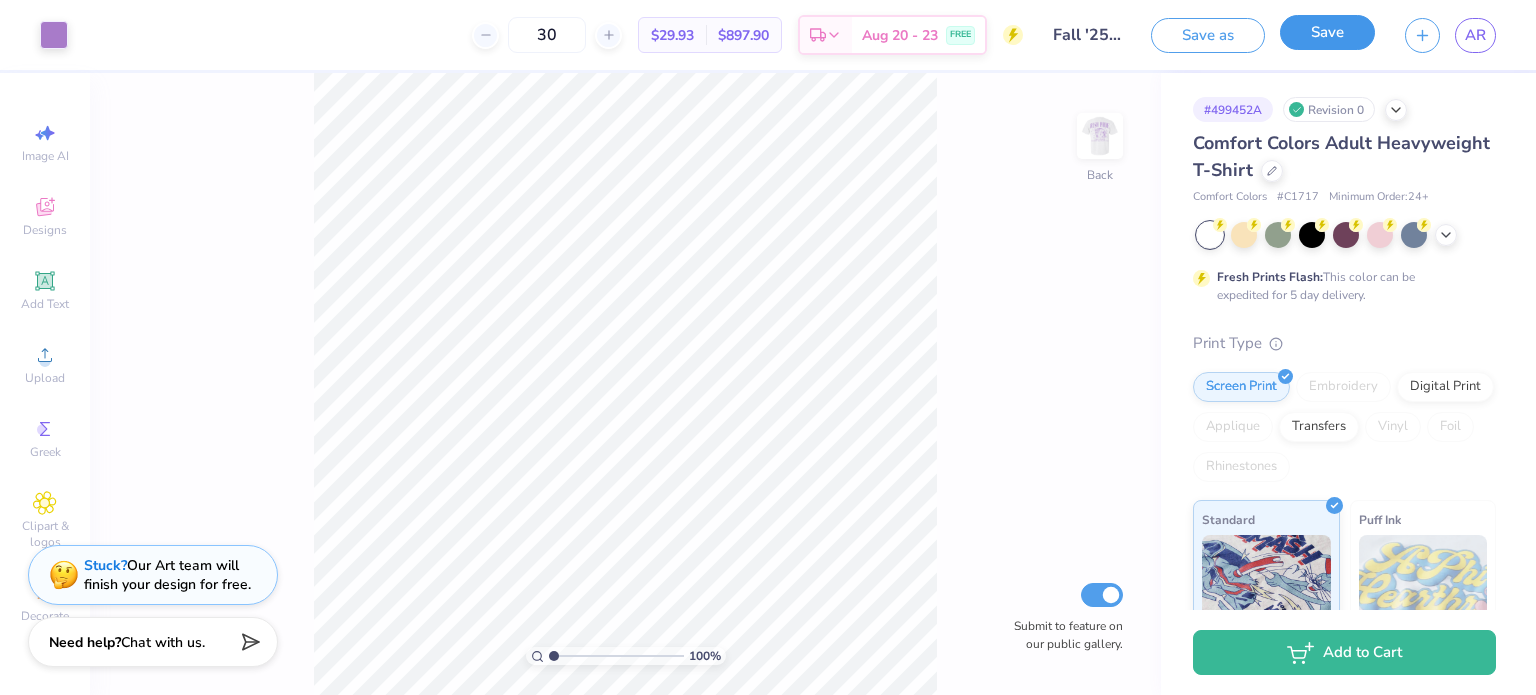 click on "Save" at bounding box center (1327, 32) 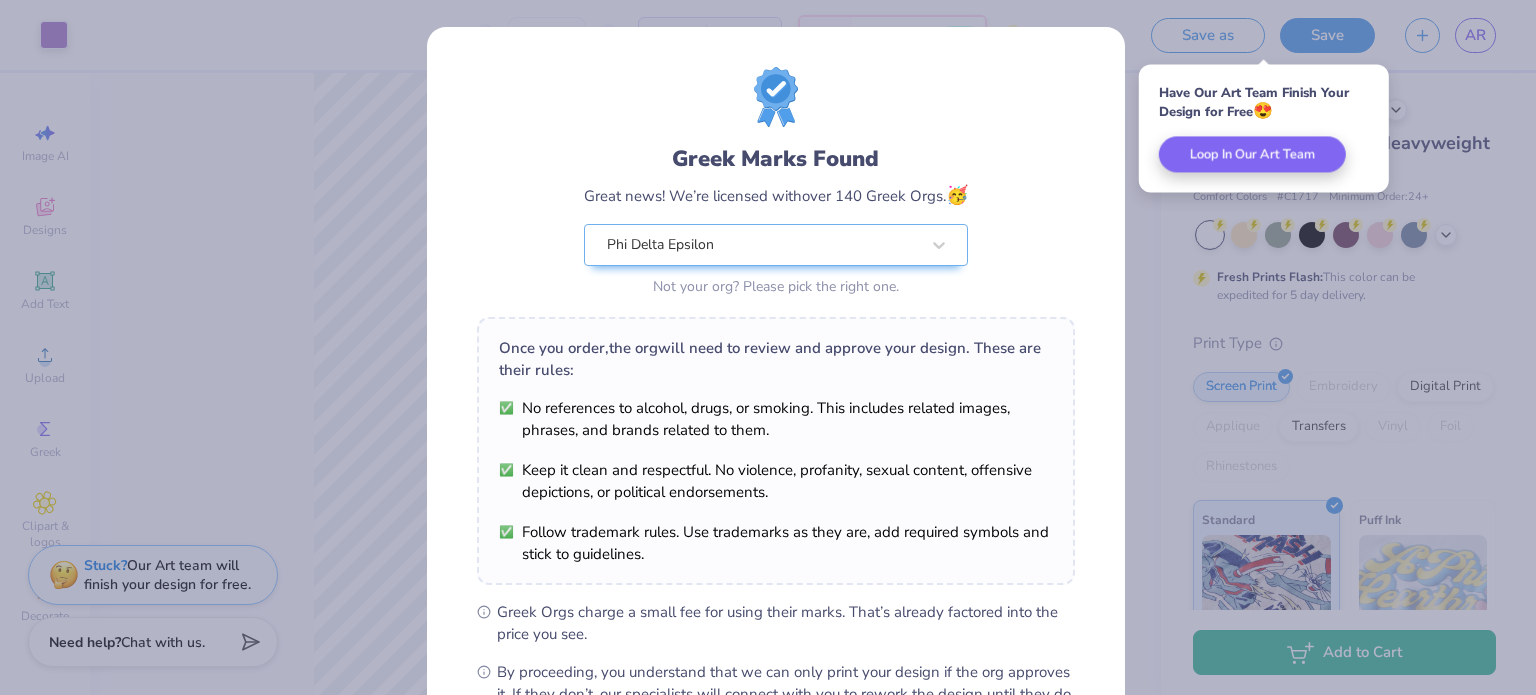 scroll, scrollTop: 239, scrollLeft: 0, axis: vertical 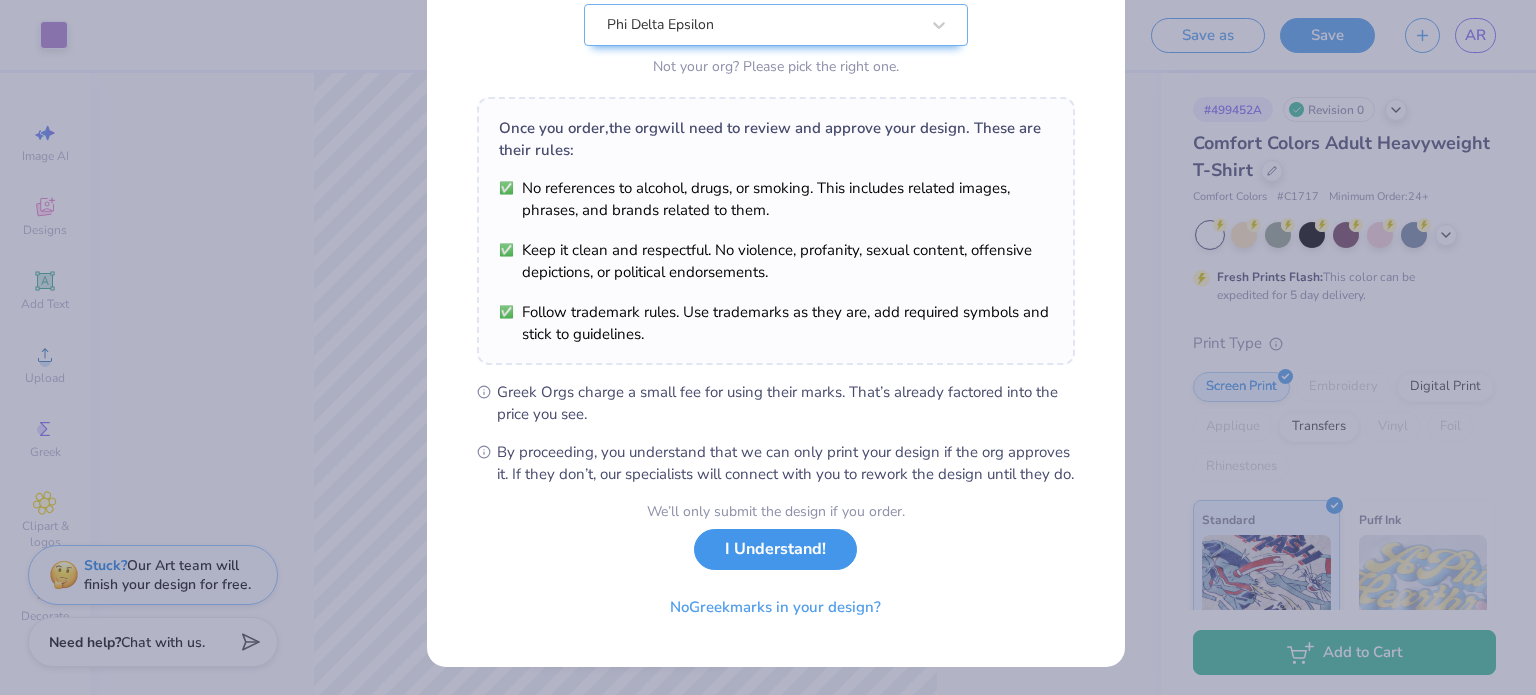 click on "I Understand!" at bounding box center [775, 549] 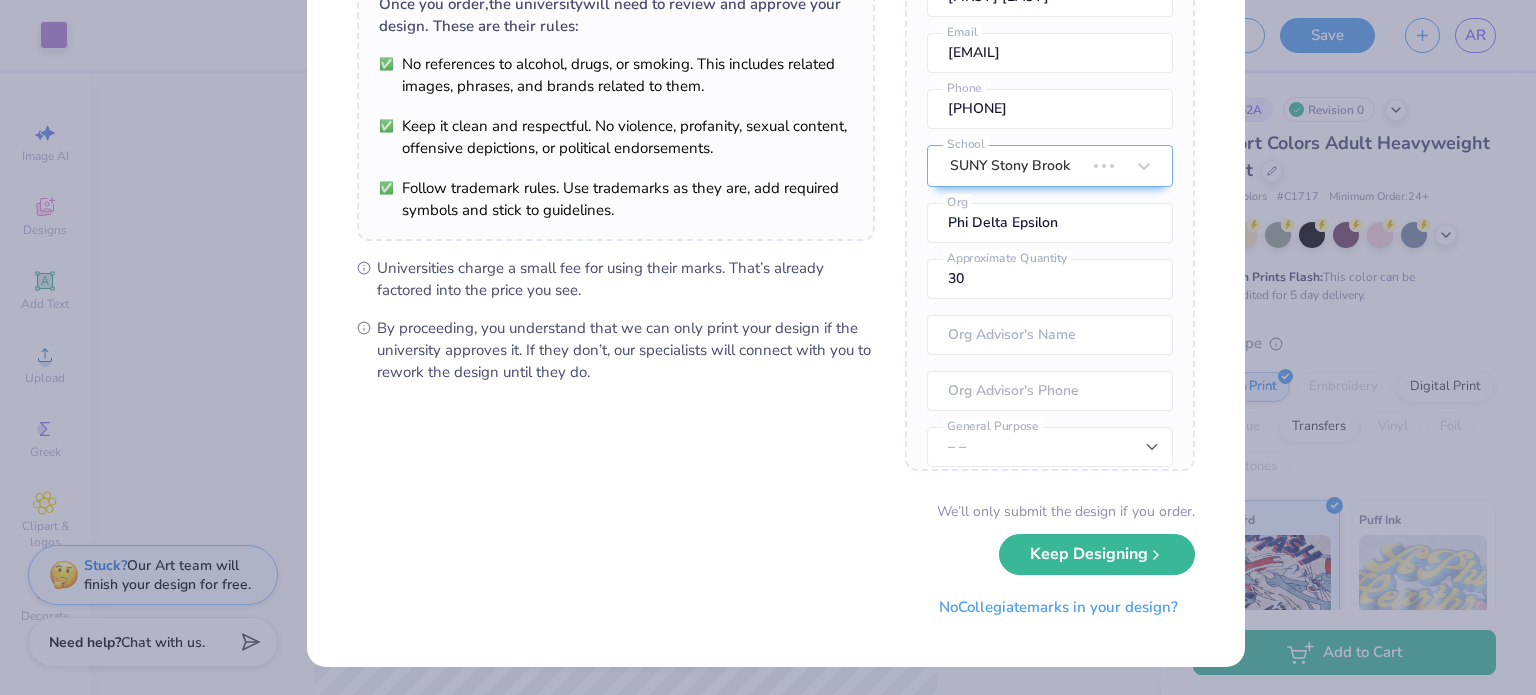 scroll, scrollTop: 0, scrollLeft: 0, axis: both 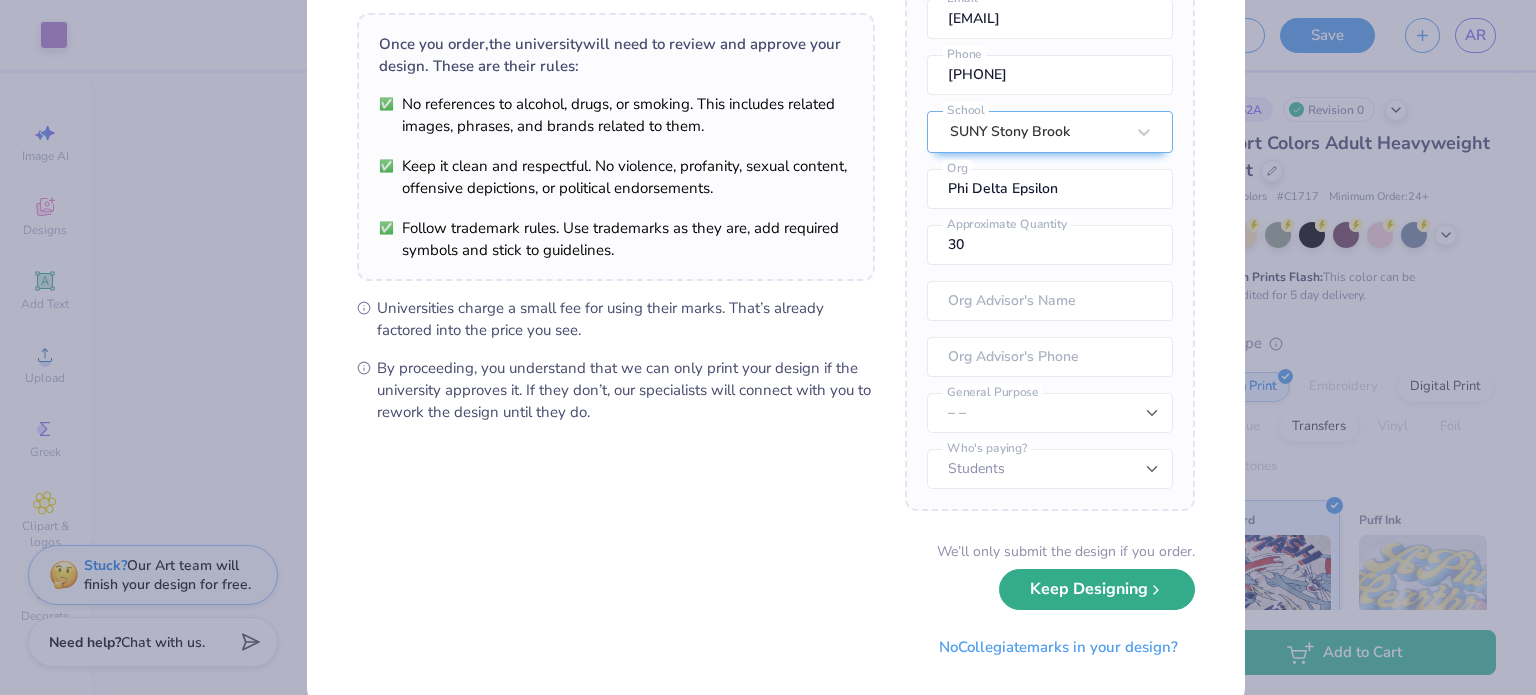 click on "Keep Designing" at bounding box center (1097, 589) 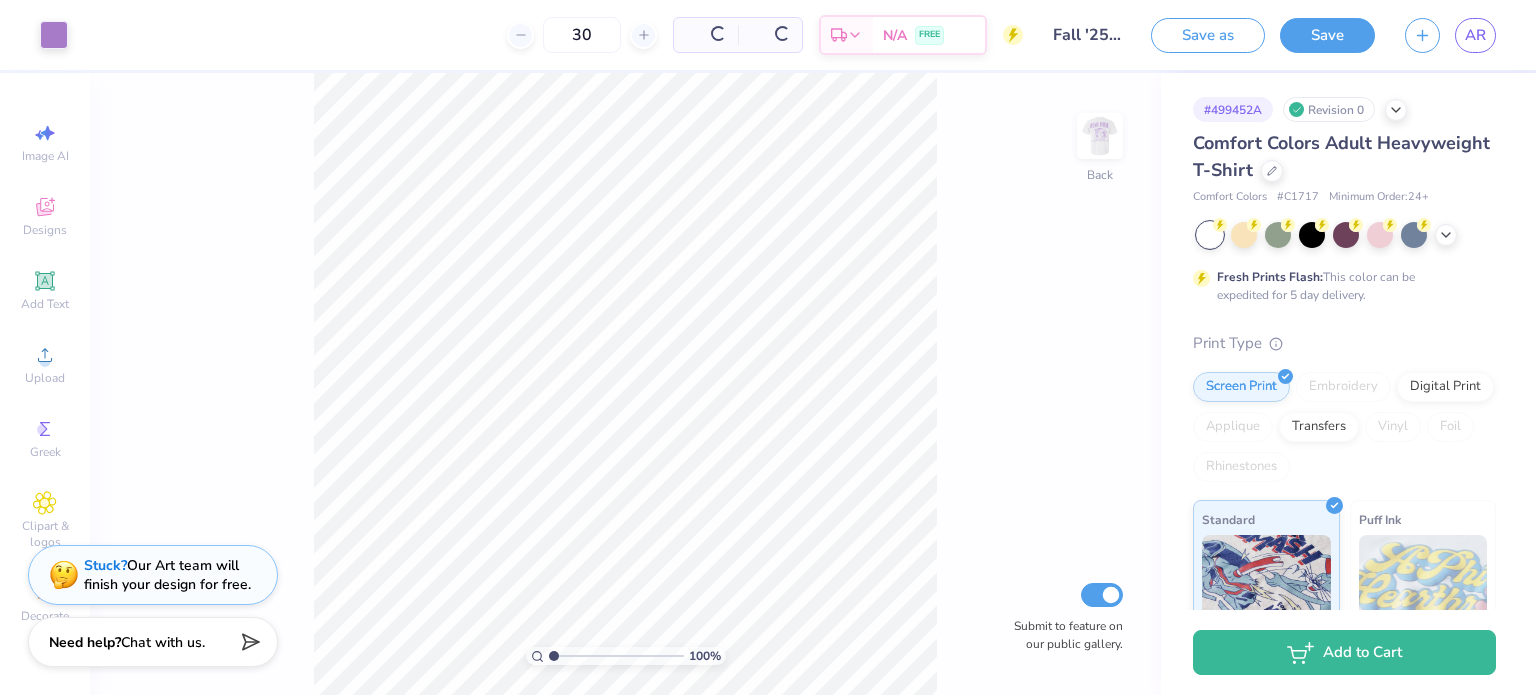 scroll, scrollTop: 0, scrollLeft: 0, axis: both 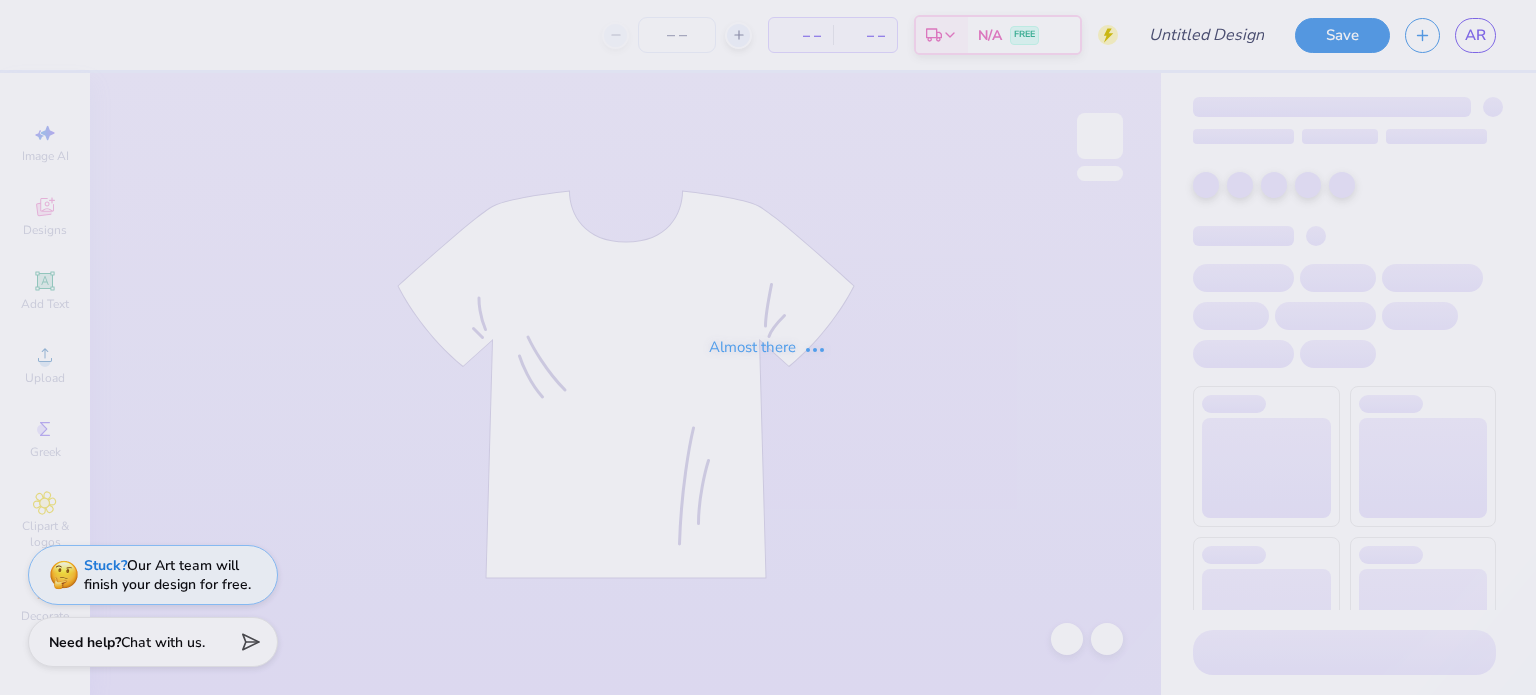type on "Fall '25 Ideas" 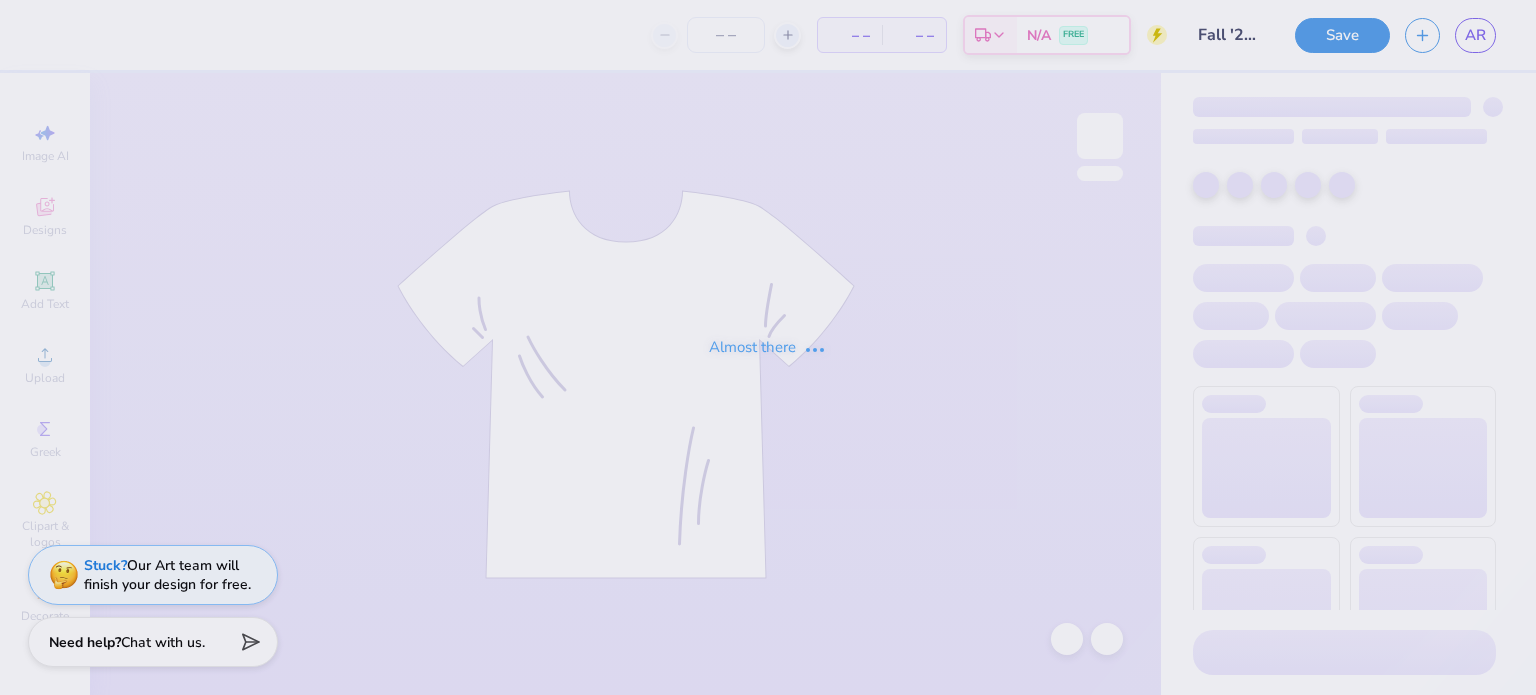 type on "30" 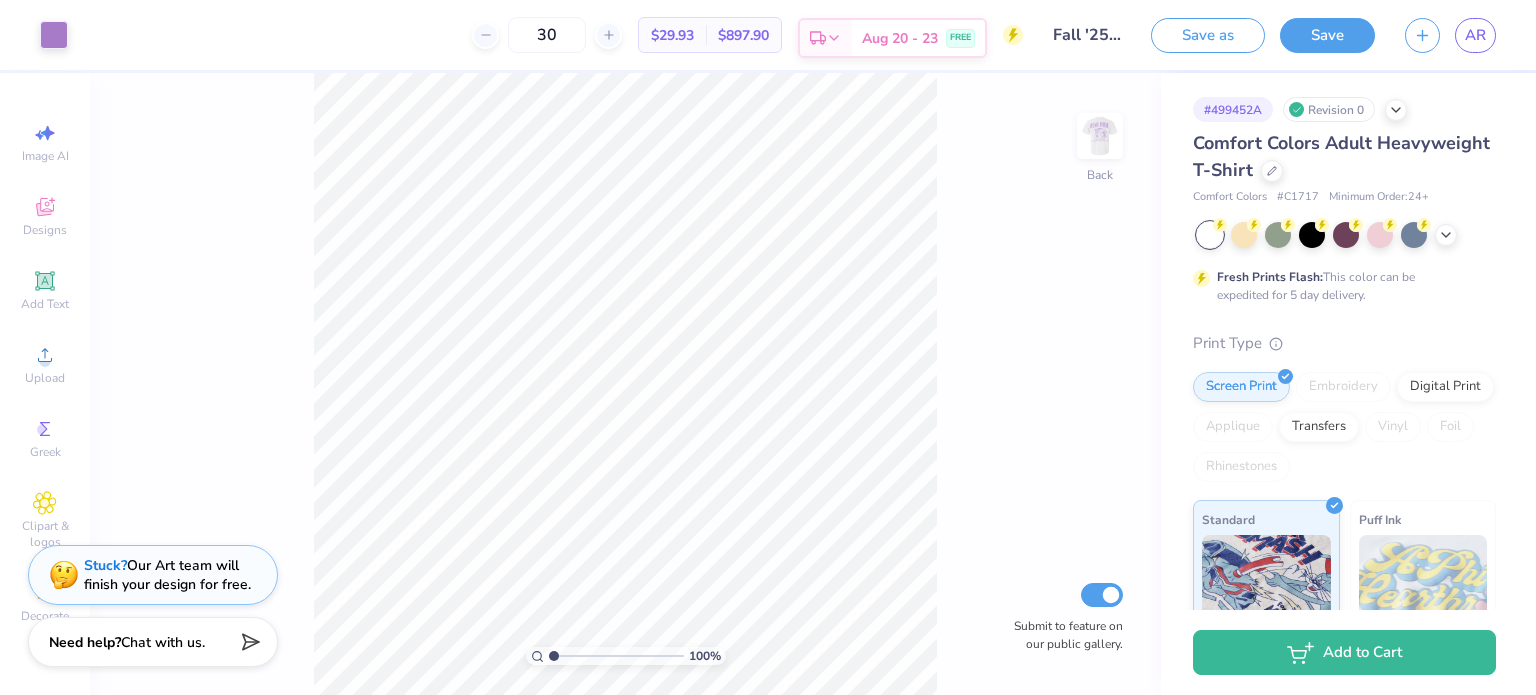 click on "Est.  Delivery" at bounding box center (826, 38) 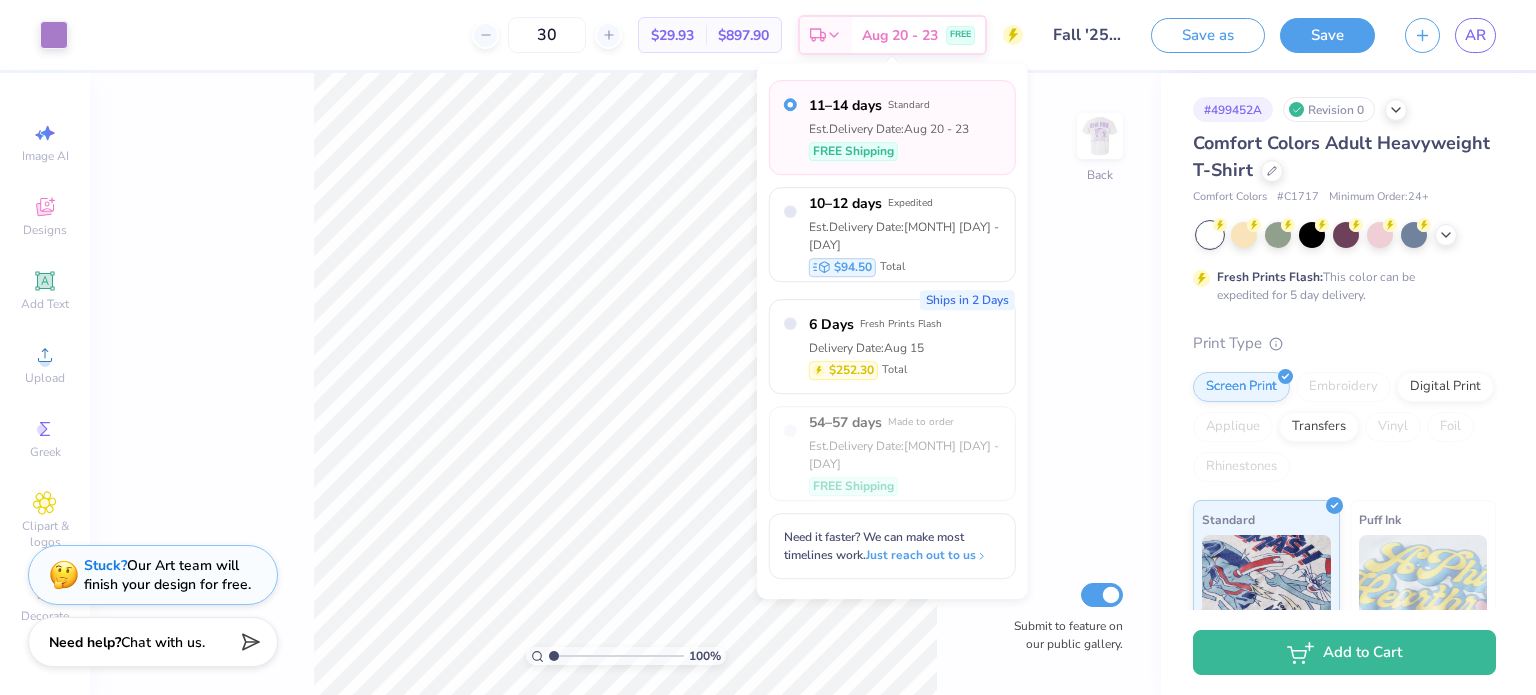 click on "100  % Back Submit to feature on our public gallery." at bounding box center (625, 384) 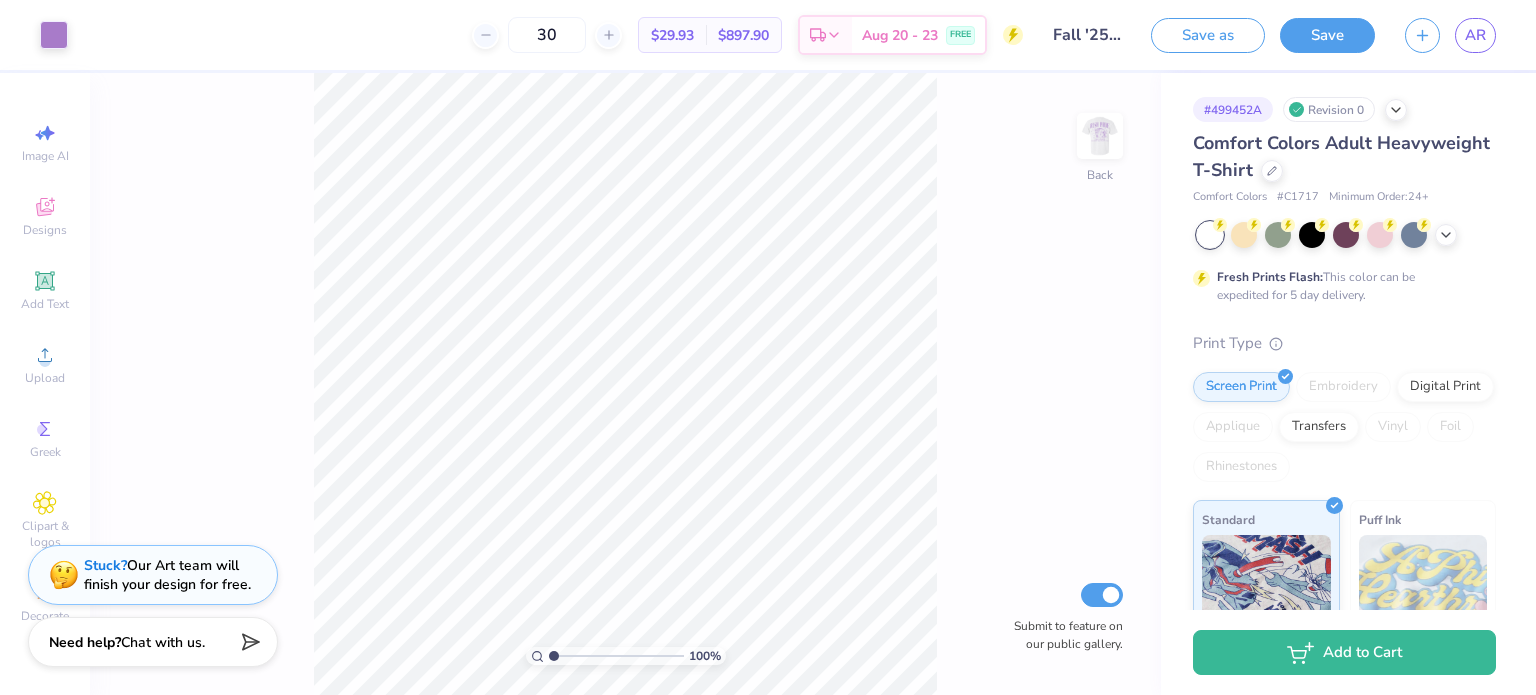 click on "$897.90 Total" at bounding box center (743, 35) 